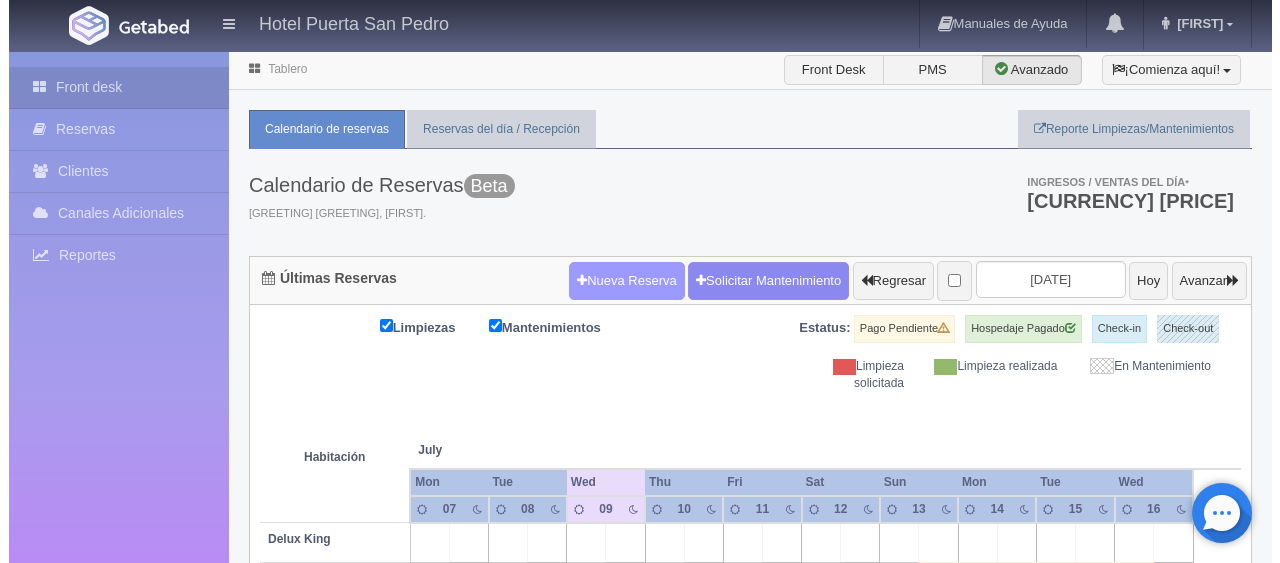 scroll, scrollTop: 0, scrollLeft: 0, axis: both 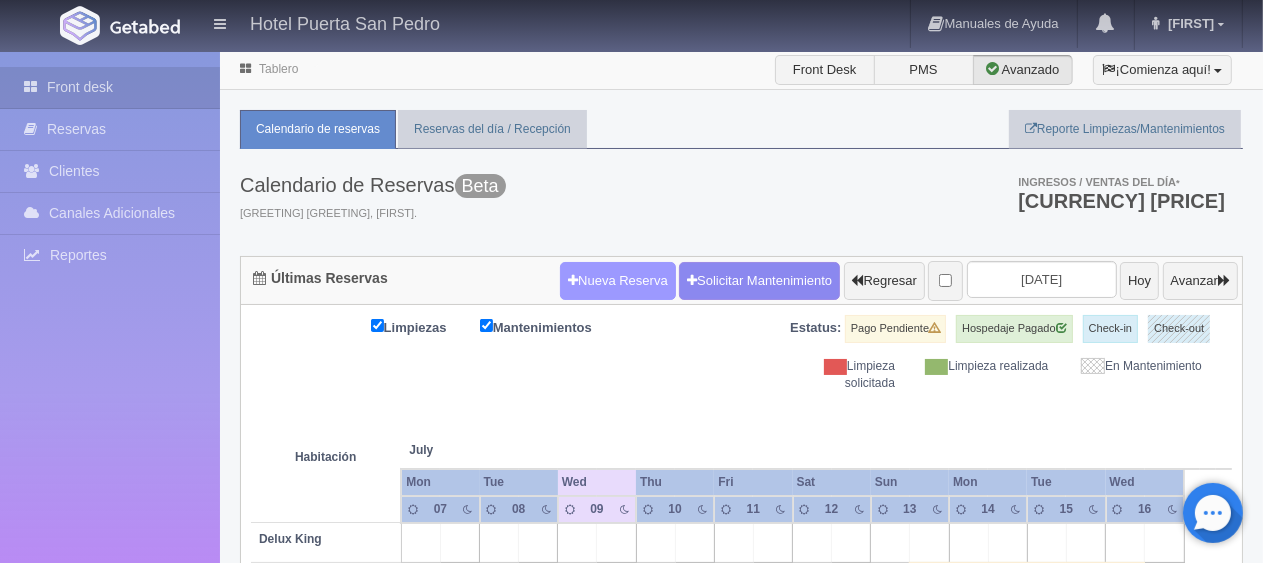 click on "Nueva Reserva" at bounding box center [618, 281] 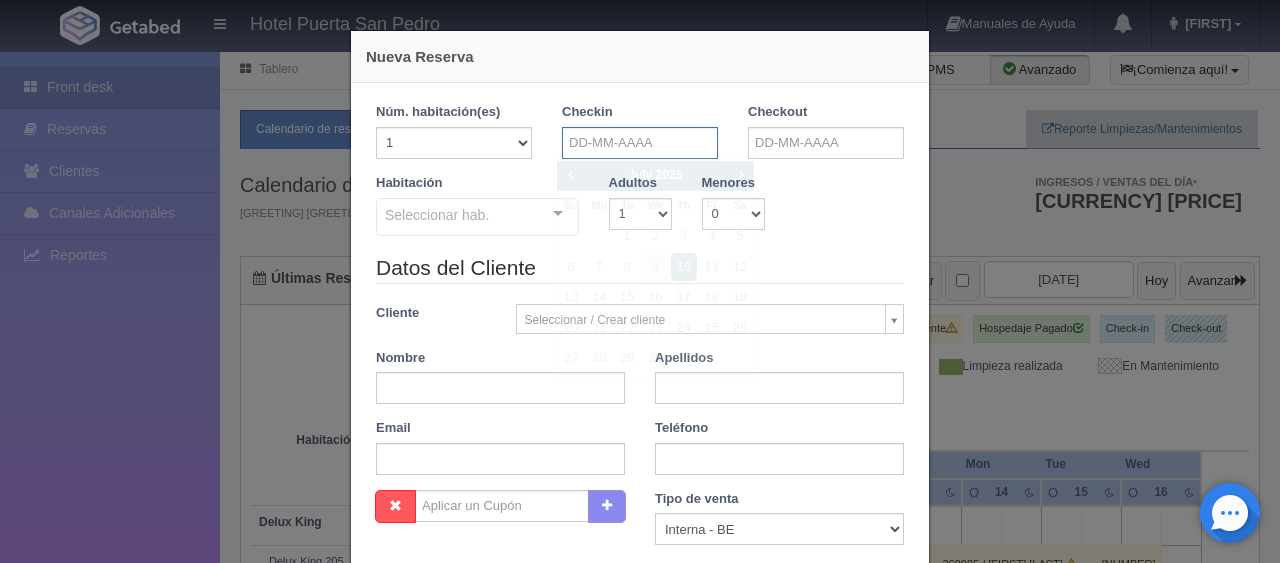 click at bounding box center [640, 143] 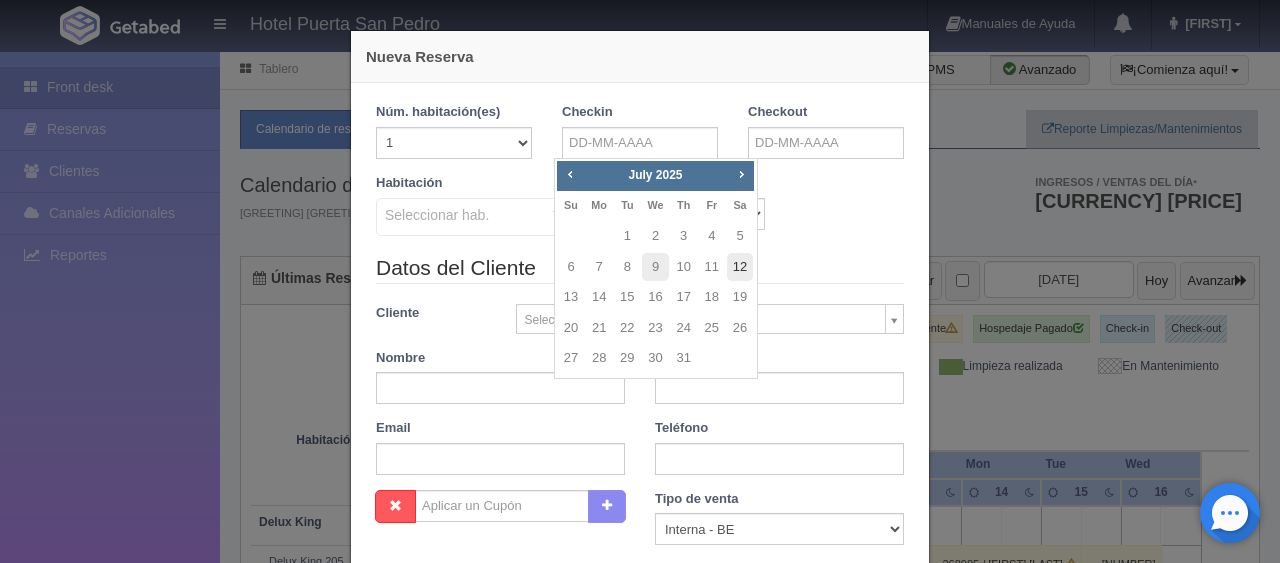 click on "12" at bounding box center (740, 267) 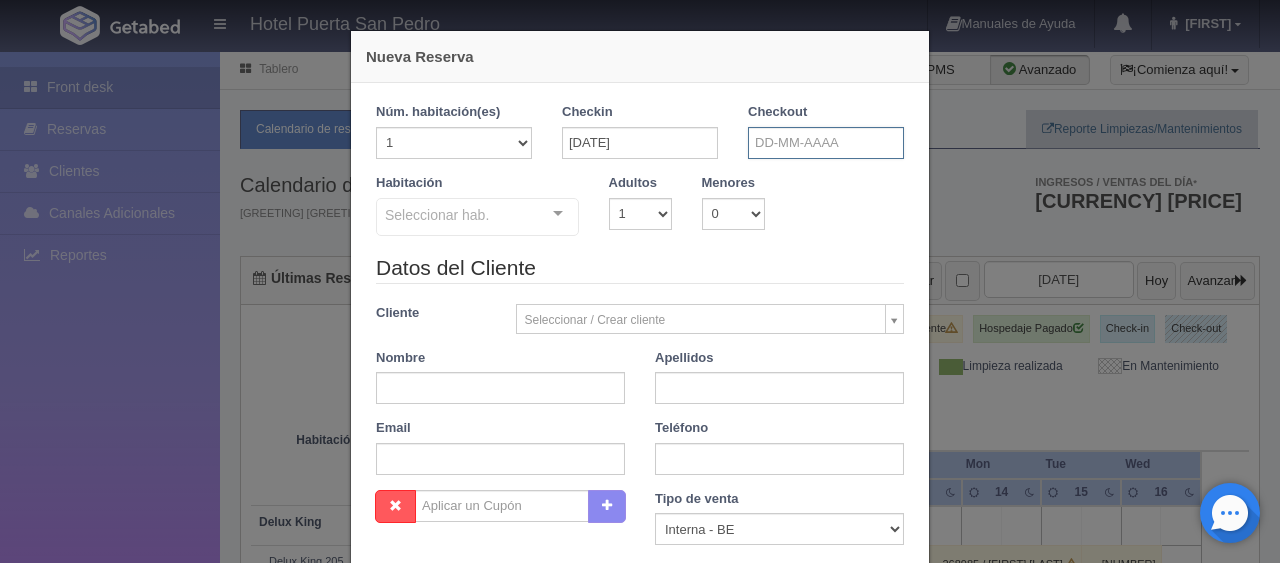 click at bounding box center [826, 143] 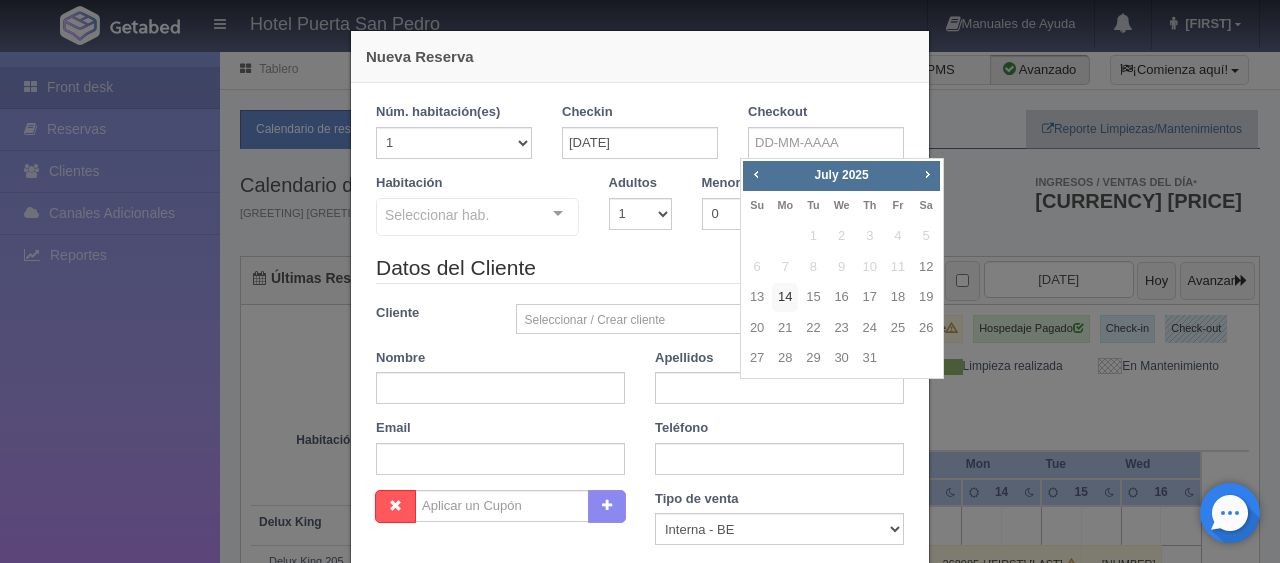 click on "14" at bounding box center [785, 236] 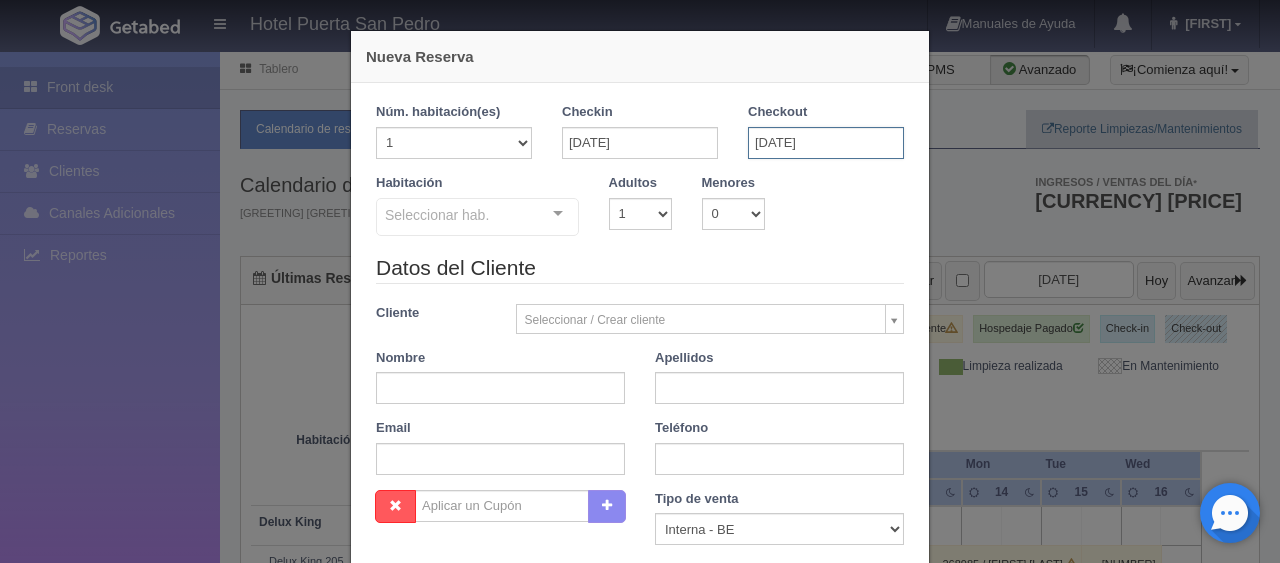 click on "[DATE]" at bounding box center [826, 143] 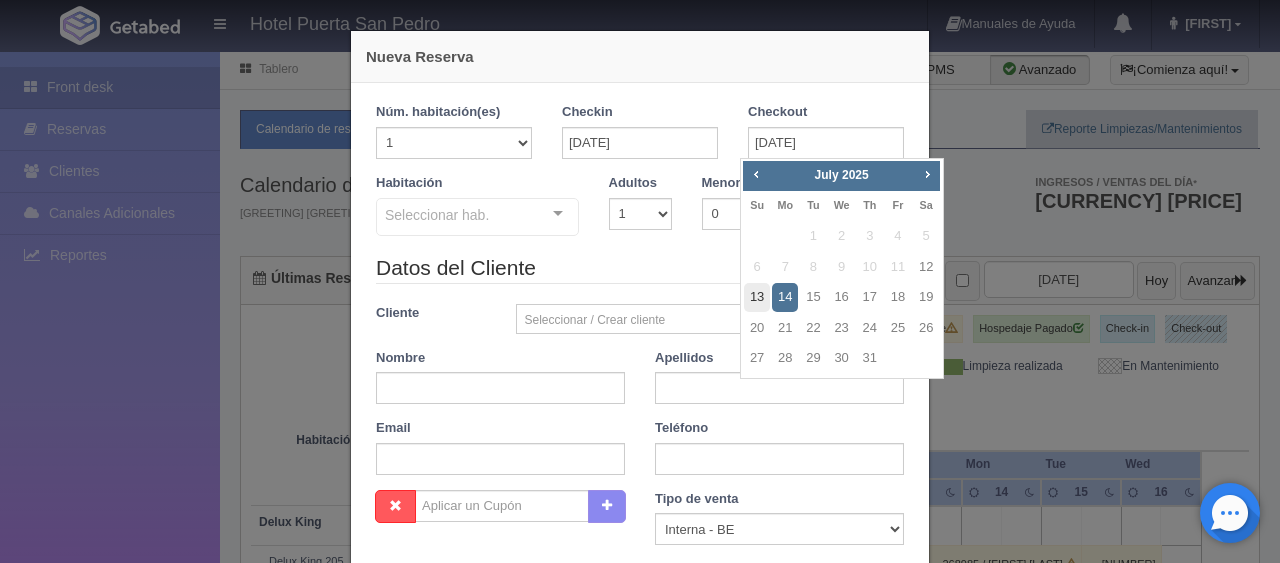 click on "13" at bounding box center [757, 297] 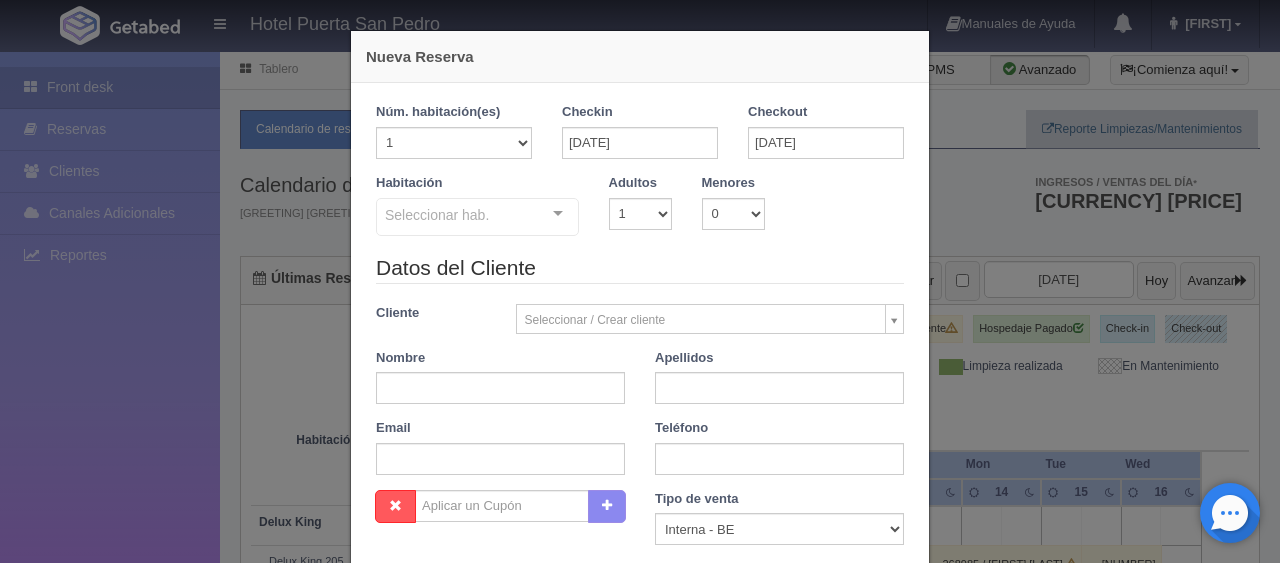 click on "Seleccionar hab.
SUITE SUITE - Sin asignar   SUITE 301     Habitación Personas con Movilidad Reducida Habitación Personas con Movilidad Reducida - Sin asignar     Ejecutiva Doble Ejecutiva Doble - Sin asignar   Ejecutiva Doble 101   Ejecutiva Doble 102   Ejecutiva Doble 103   Ejecutiva Doble 201   Ejecutiva Doble 303     Ejecutiva King Ejecutiva King - Sin asignar   Ejecutiva King 304     Premier Doble Premier Doble - Sin asignar   Premier Doble 206   Premier Doble 207   Premier Doble 212     Delux King Delux King - Sin asignar   Delux King 305     No elements found. Consider changing the search query.   List is empty." at bounding box center [477, 218] 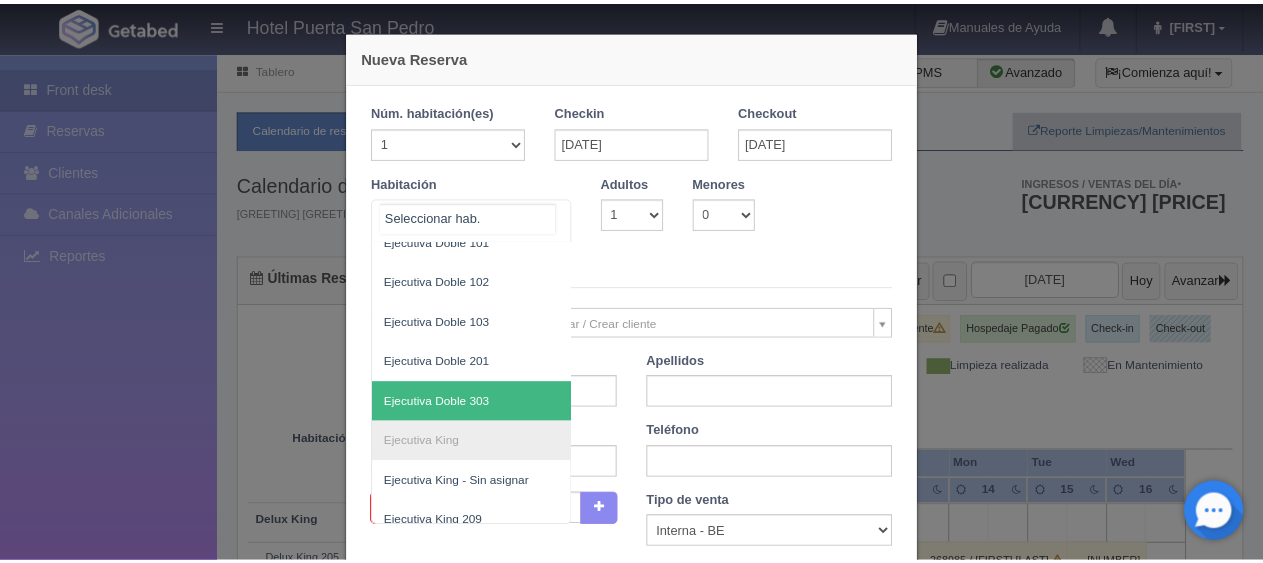 scroll, scrollTop: 500, scrollLeft: 0, axis: vertical 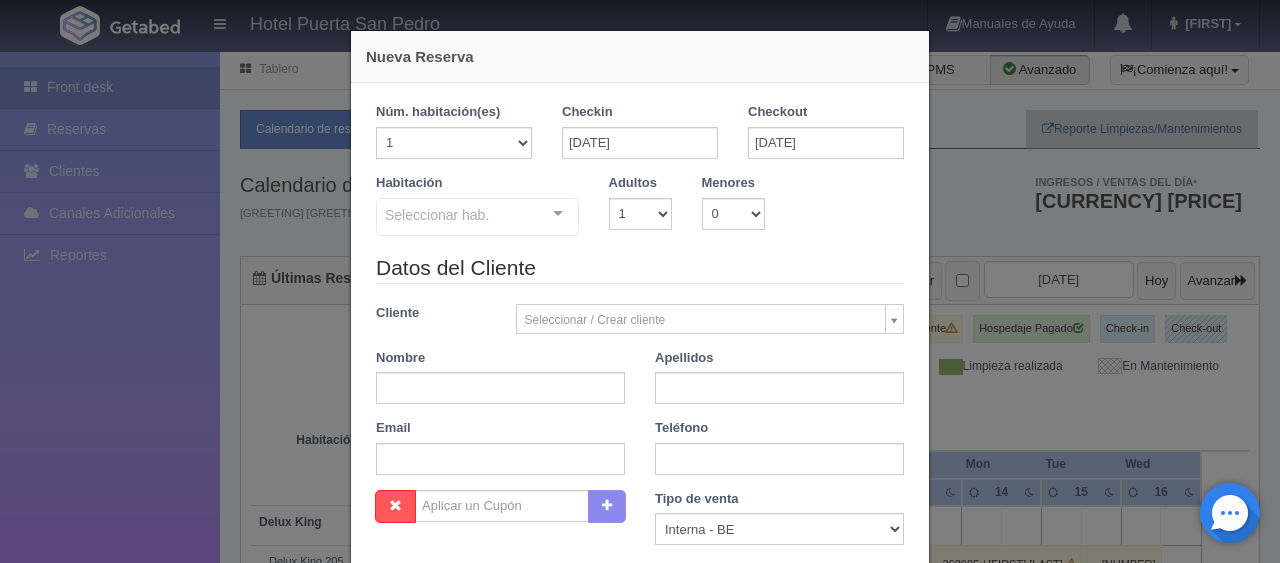 click on "Nueva Reserva   1   Núm. habitación(es)   1   2   3   4   5   6   7   8   9   10   11   12   13   14   15   16   17   18   19   20   Checkin   12-07-2025   Checkout   13-07-2025     Habitación
Seleccionar hab.
SUITE SUITE - Sin asignar   SUITE 301     Habitación Personas con Movilidad Reducida Habitación Personas con Movilidad Reducida - Sin asignar     Ejecutiva Doble Ejecutiva Doble - Sin asignar   Ejecutiva Doble 101   Ejecutiva Doble 102   Ejecutiva Doble 103   Ejecutiva Doble 201   Ejecutiva Doble 303     Ejecutiva King Ejecutiva King - Sin asignar   Ejecutiva King 209   Ejecutiva King 210   Ejecutiva King 304     Premier Doble Premier Doble - Sin asignar   Premier Doble 206   Premier Doble 207   Premier Doble 212     Delux King Delux King - Sin asignar   Delux King 205   Delux King 305     No elements found. Consider changing the search query.   List is empty.       Adultos   1   2   3   4   5   6   7   8   9   10   Menores   0   1   2   3   4   5   6" at bounding box center (640, 281) 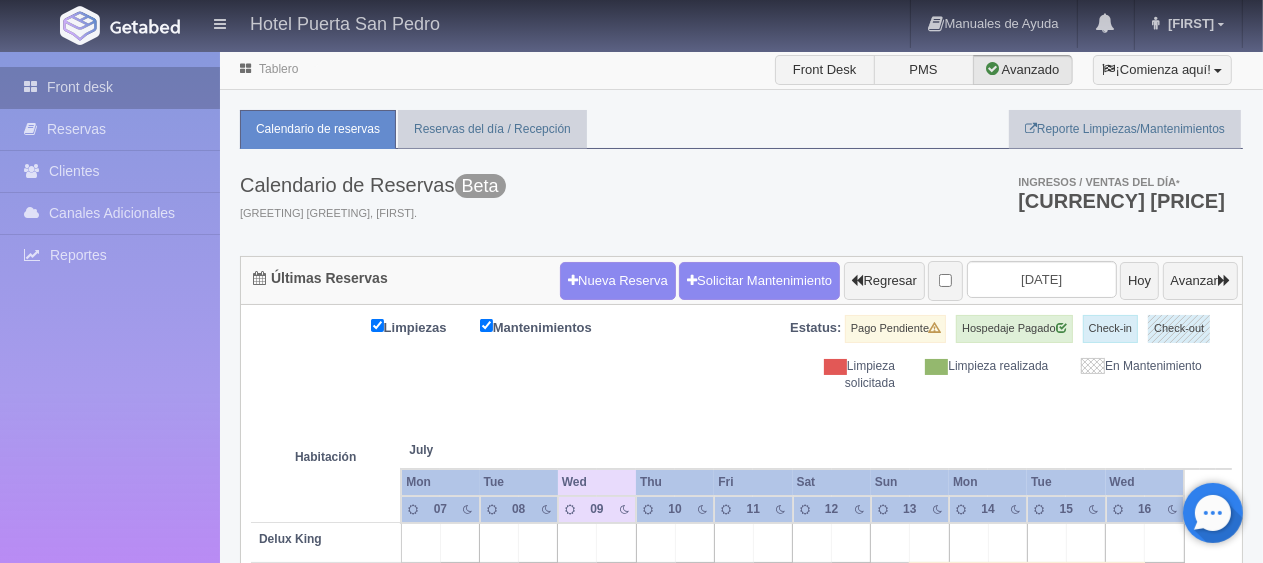 click on "Front desk" at bounding box center [110, 87] 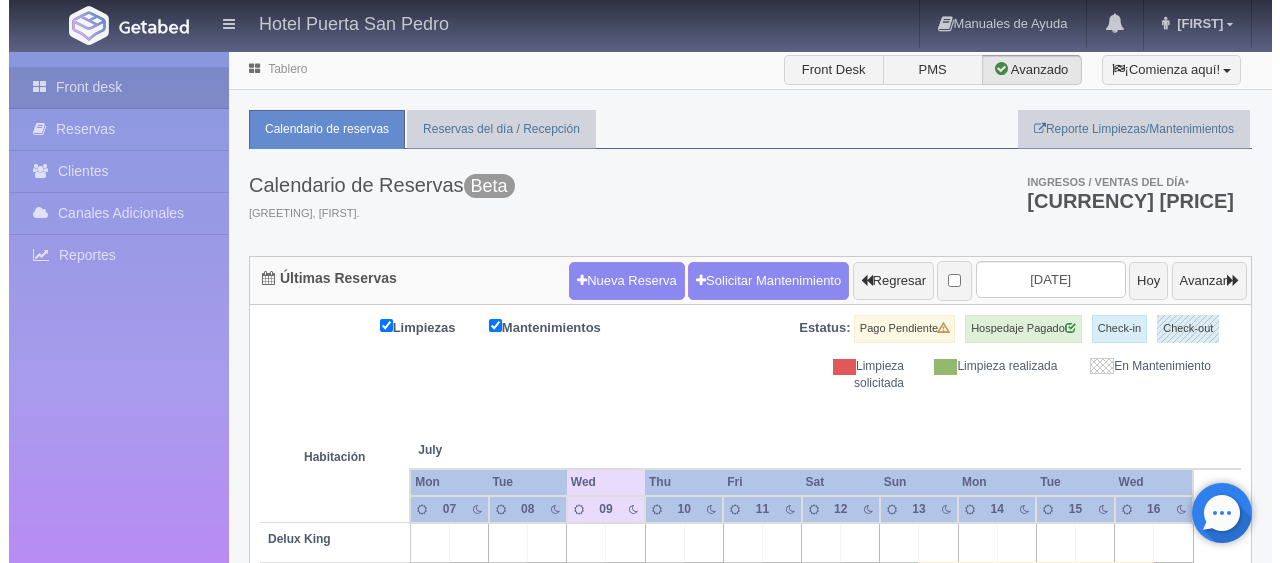scroll, scrollTop: 0, scrollLeft: 0, axis: both 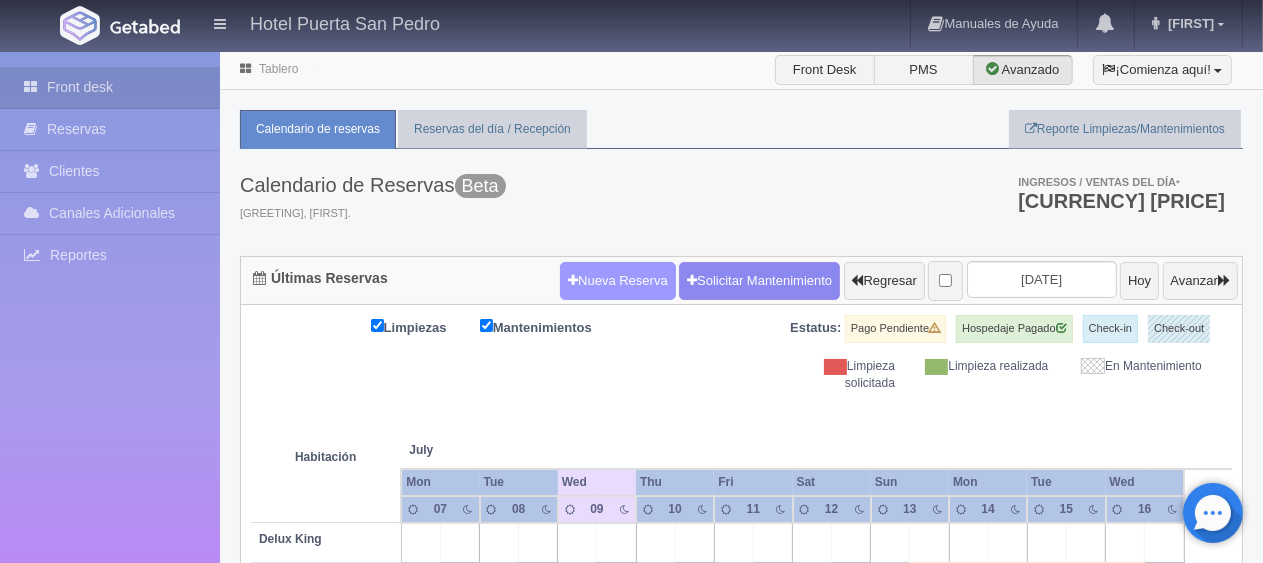 click on "Nueva Reserva" at bounding box center (618, 281) 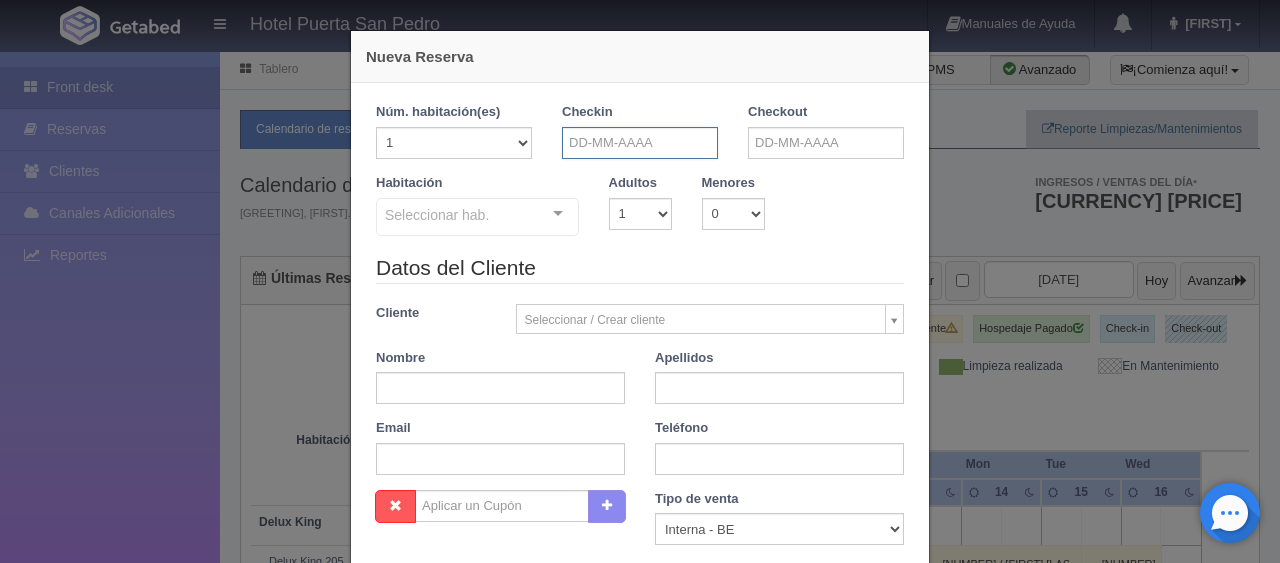 click at bounding box center (640, 143) 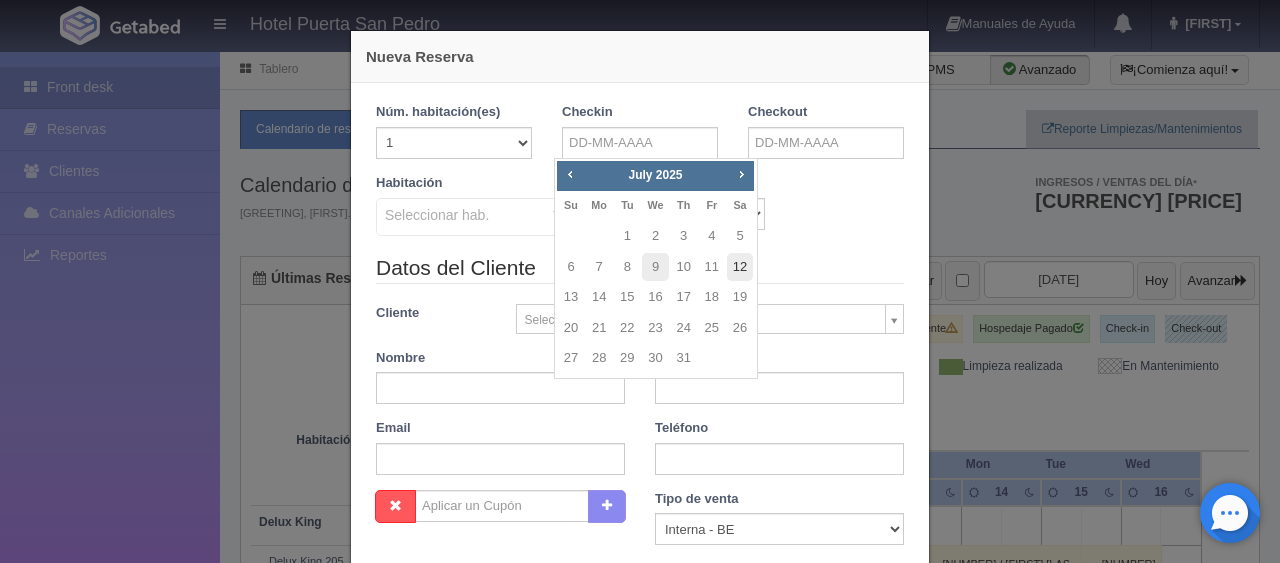 click on "12" at bounding box center (740, 267) 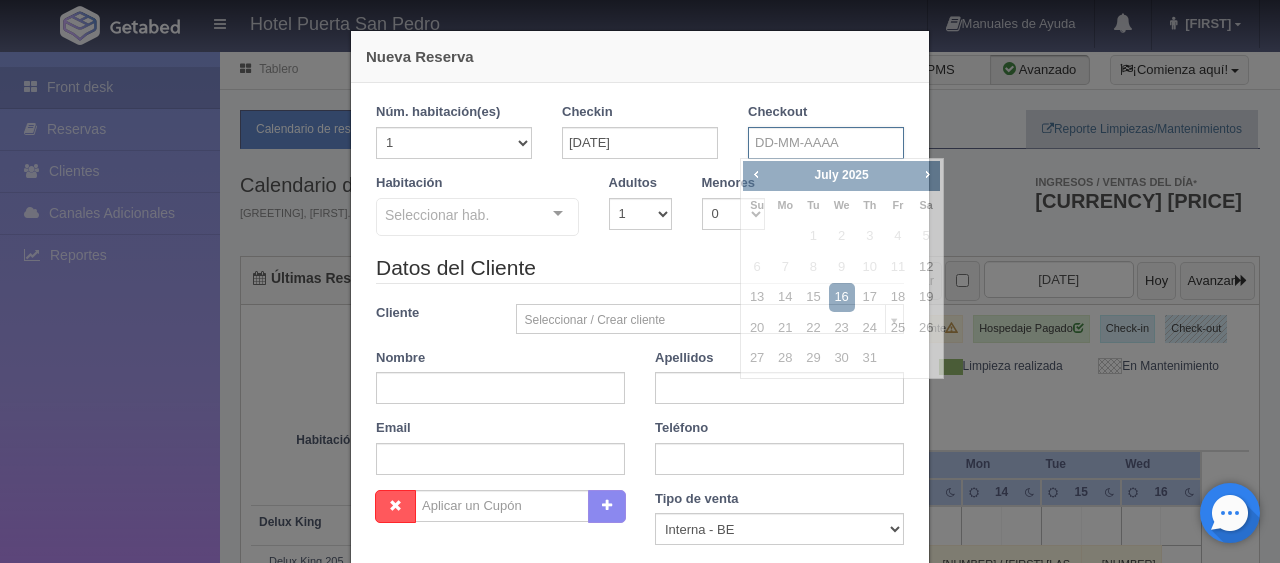click at bounding box center [826, 143] 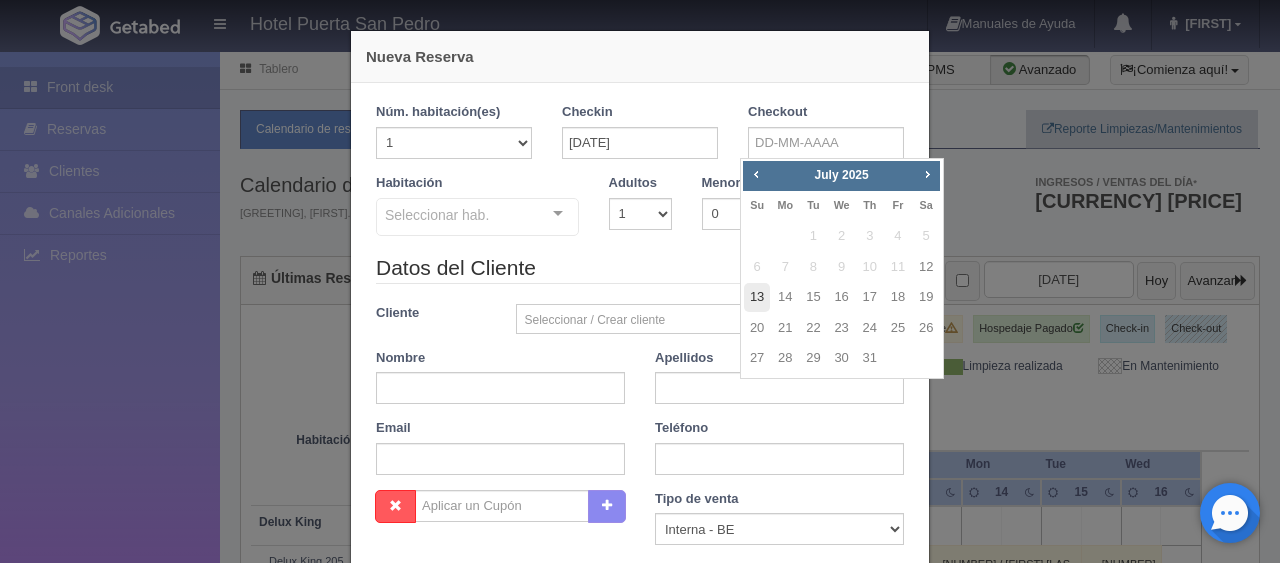 click on "13" at bounding box center (757, 297) 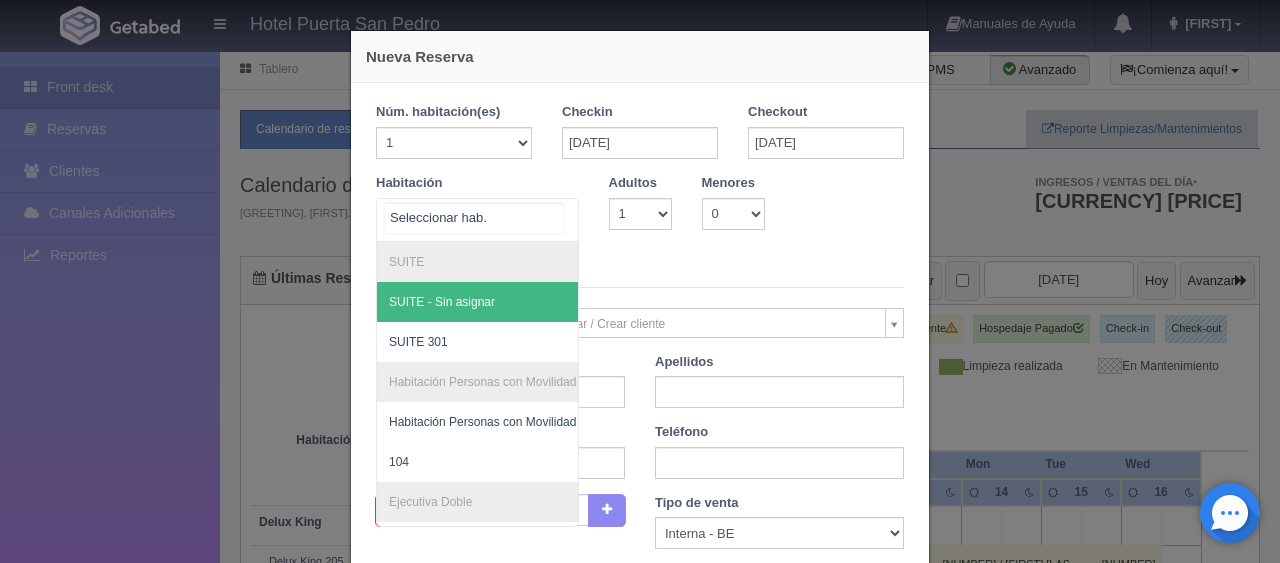 click at bounding box center (477, 220) 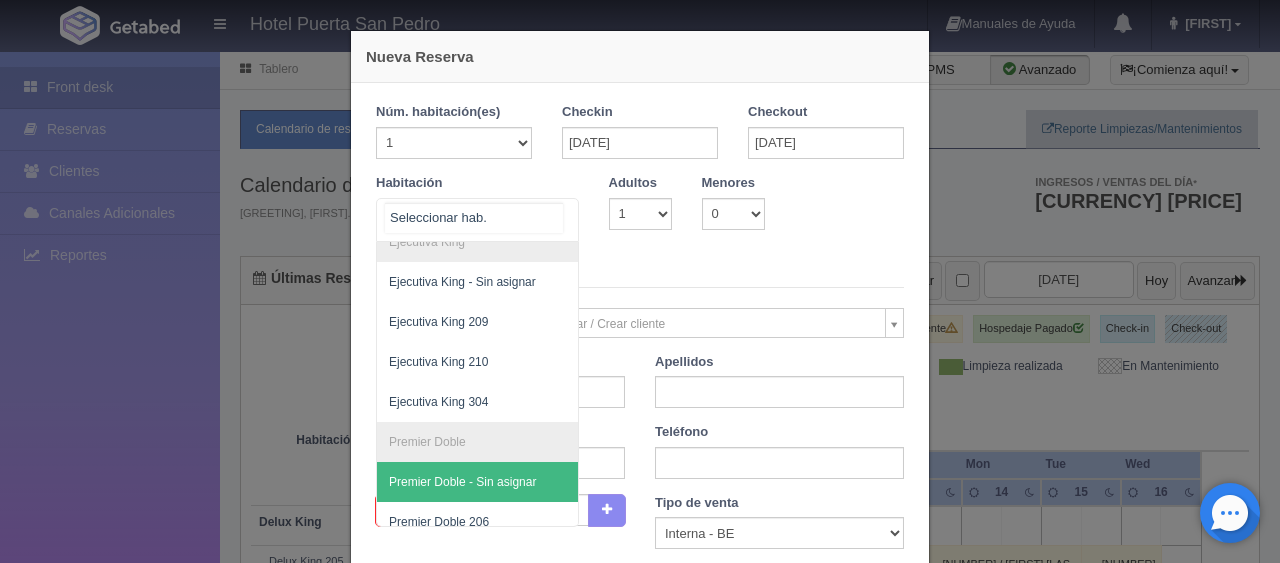 scroll, scrollTop: 772, scrollLeft: 0, axis: vertical 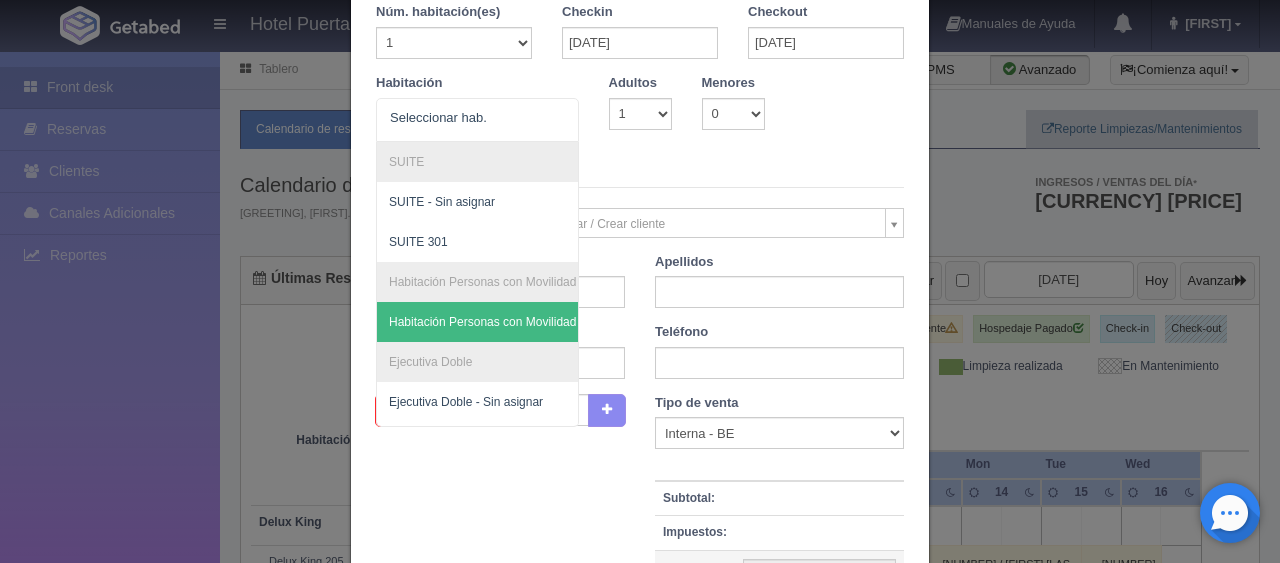 click on "Nueva Reserva   1   Núm. habitación(es)   1   2   3   4   5   6   7   8   9   10   11   12   13   14   15   16   17   18   19   20   Checkin   12-07-2025   Checkout   13-07-2025     Habitación                        SUITE SUITE - Sin asignar   SUITE 301     Habitación Personas con Movilidad Reducida Habitación Personas con Movilidad Reducida - Sin asignar     Ejecutiva Doble Ejecutiva Doble - Sin asignar   Ejecutiva Doble 101   Ejecutiva Doble 102   Ejecutiva Doble 103   Ejecutiva Doble 201   Ejecutiva Doble 303     Ejecutiva King Ejecutiva King - Sin asignar   Ejecutiva King 209   Ejecutiva King 210   Ejecutiva King 304     Premier Doble Premier Doble - Sin asignar   Premier Doble 206   Premier Doble 207   Premier Doble 212     Delux King Delux King - Sin asignar   Delux King 205   Delux King 305     No elements found. Consider changing the search query.   List is empty.       Adultos   1   2   3   4   5   6   7   8   9   10   Menores   0   1   2   3   4   5   6   7   8   9   10   Edad menores   0   1" at bounding box center (640, 281) 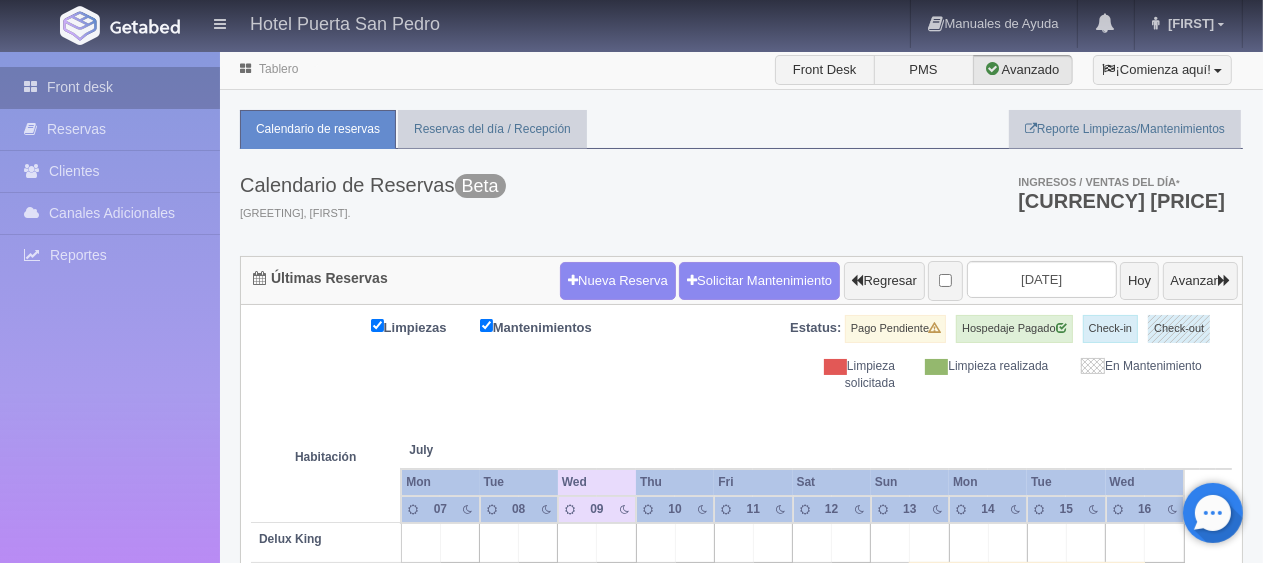 click on "Front desk" at bounding box center [110, 87] 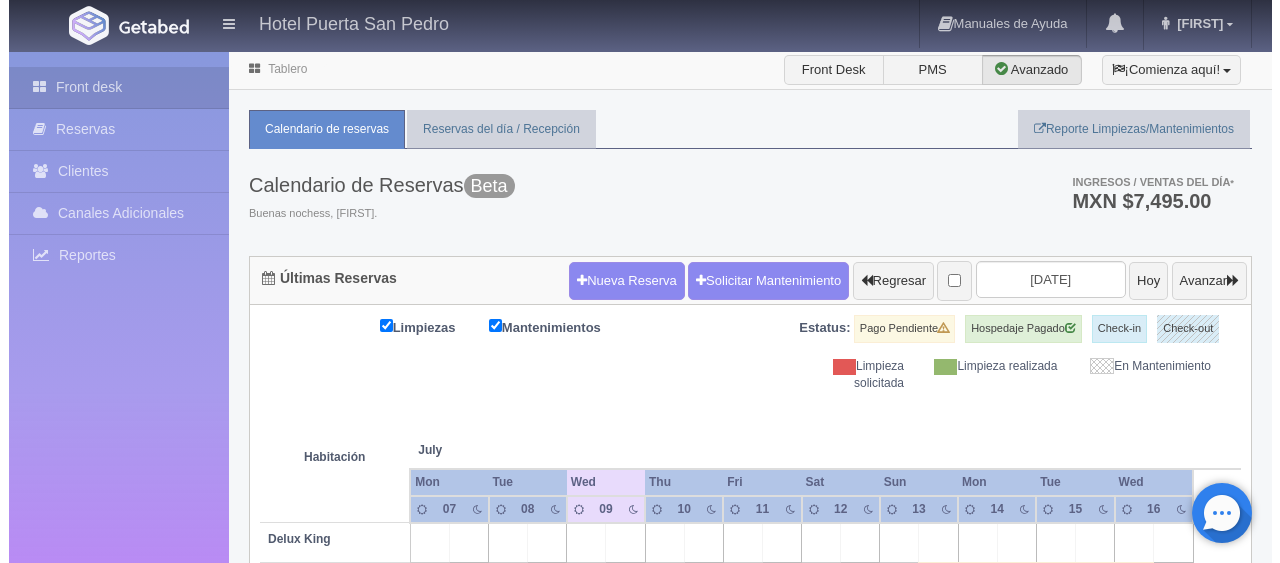 scroll, scrollTop: 0, scrollLeft: 0, axis: both 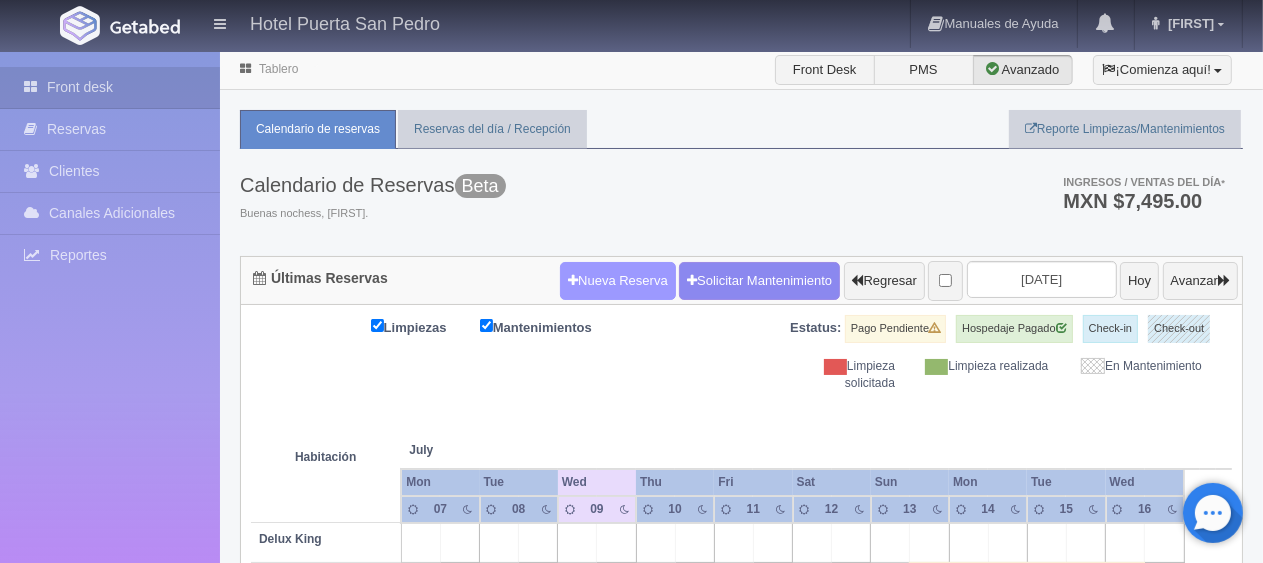click on "Nueva Reserva" at bounding box center (618, 281) 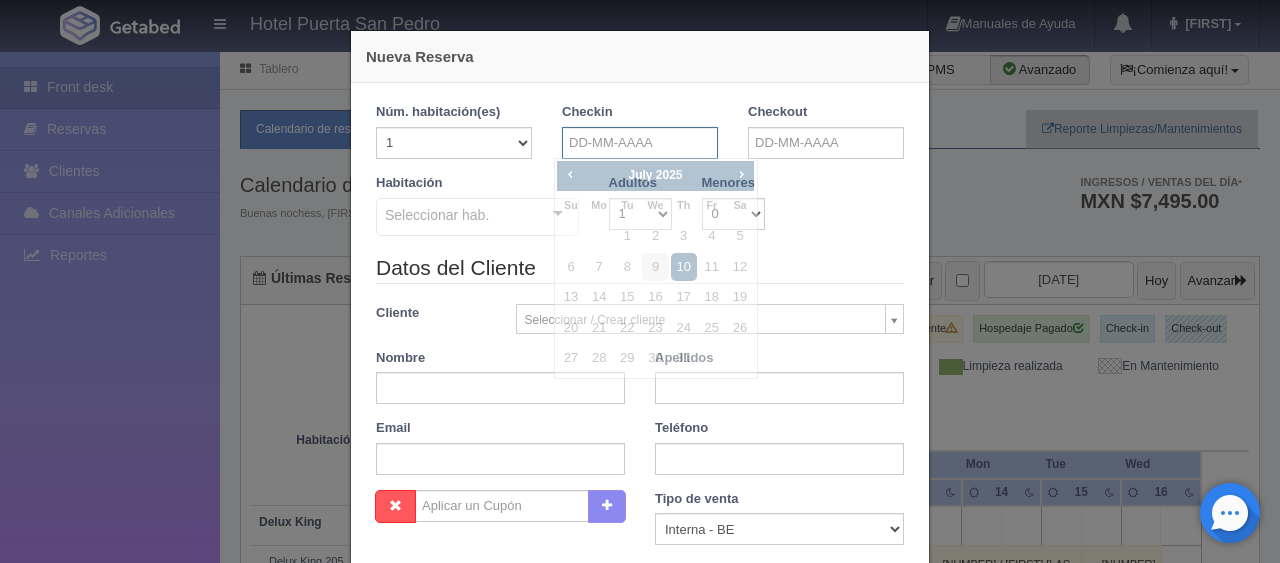 click at bounding box center [640, 143] 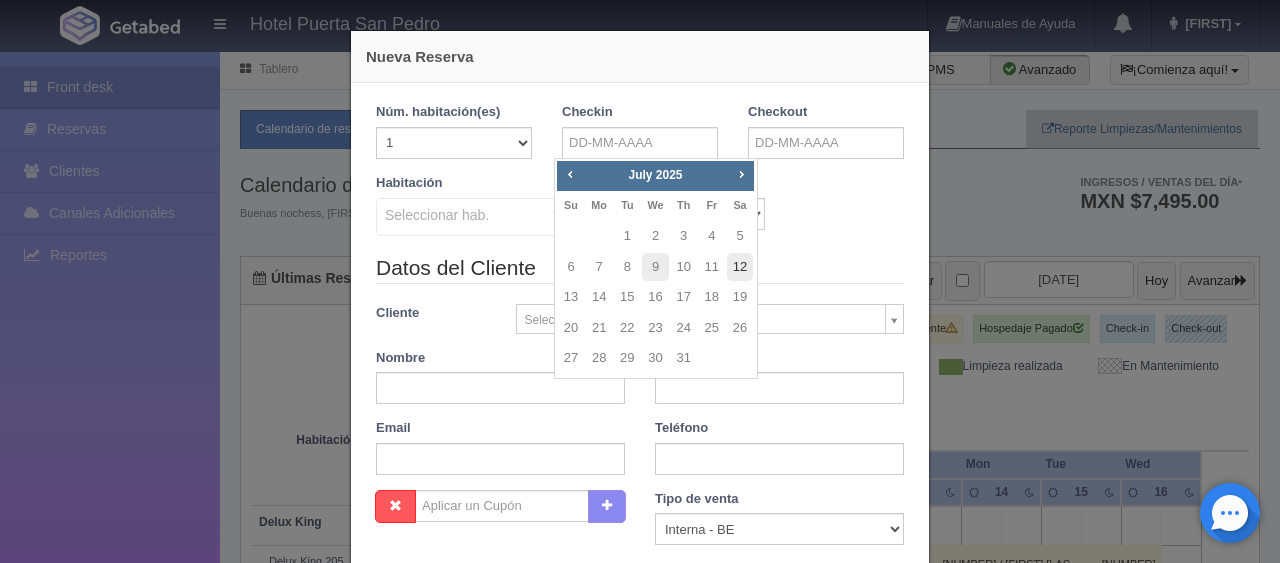click on "12" at bounding box center [740, 267] 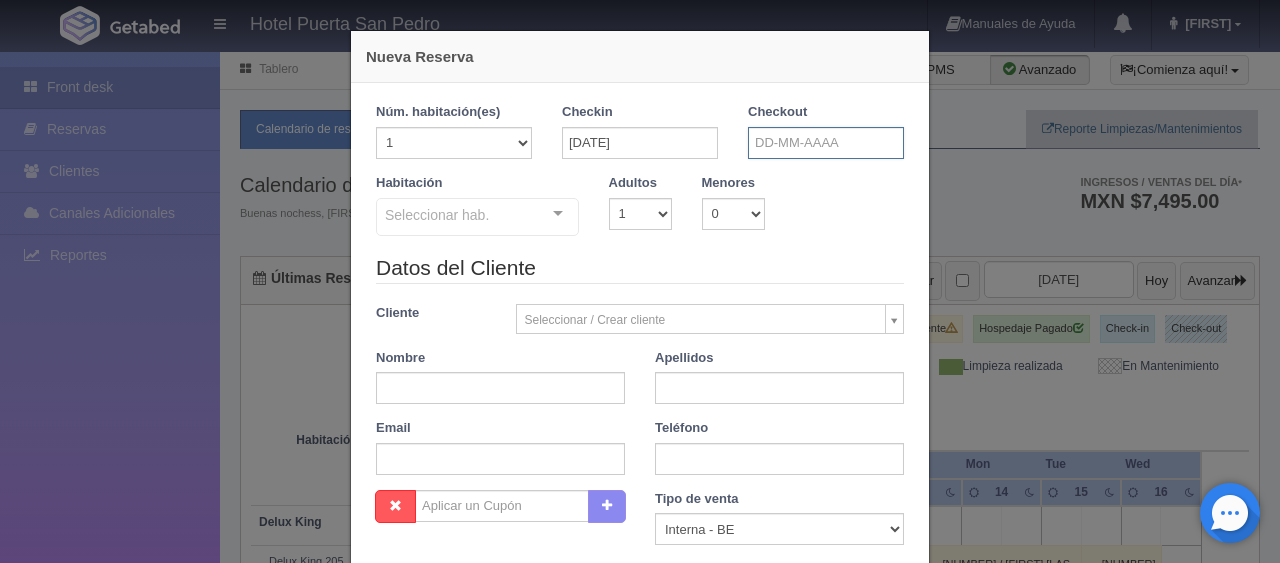 click at bounding box center [826, 143] 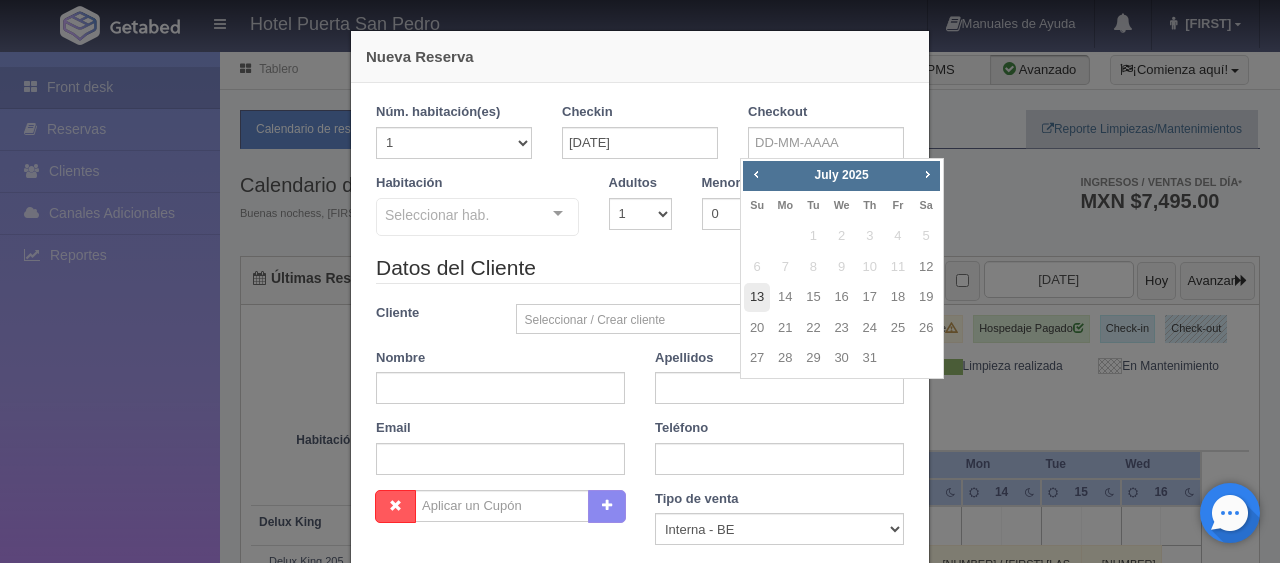 click on "13" at bounding box center (757, 297) 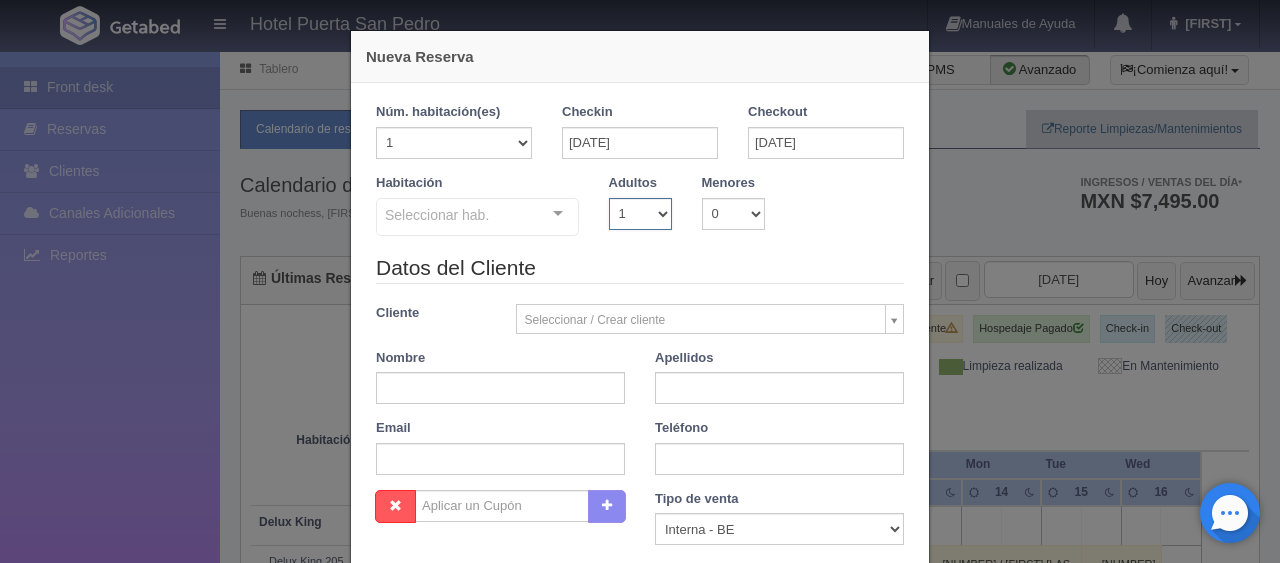 drag, startPoint x: 631, startPoint y: 202, endPoint x: 628, endPoint y: 219, distance: 17.262676 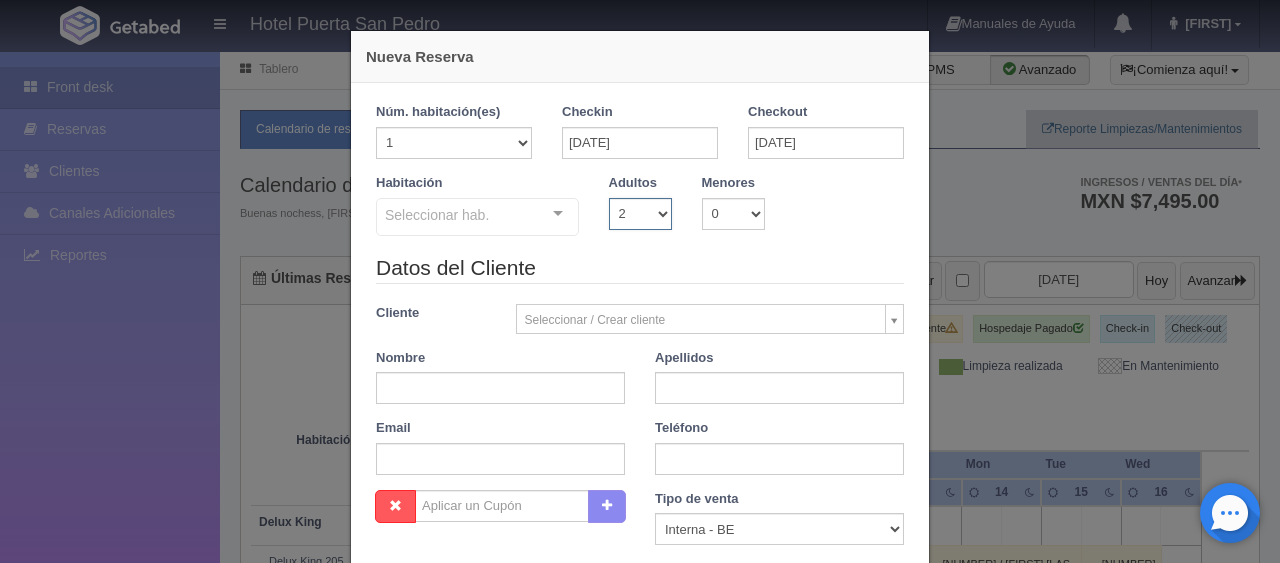 click on "1   2   3   4   5   6   7   8   9   10" at bounding box center (640, 214) 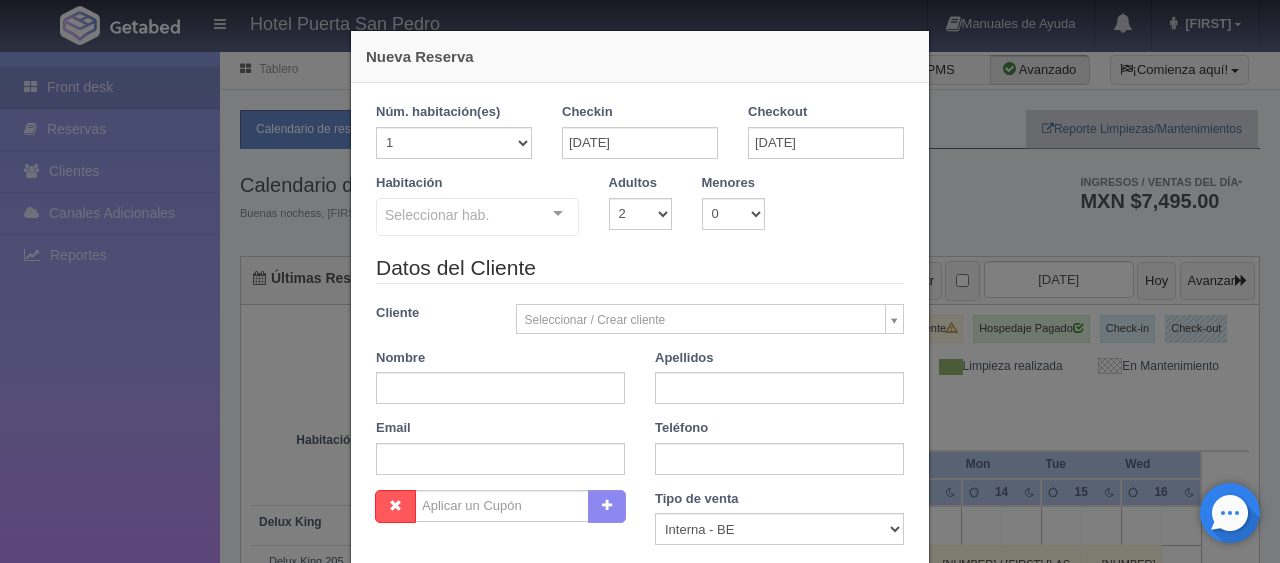 click on "Seleccionar hab.
SUITE SUITE - Sin asignar   SUITE 301     Habitación Personas con Movilidad Reducida Habitación Personas con Movilidad Reducida - Sin asignar     Ejecutiva Doble Ejecutiva Doble - Sin asignar   Ejecutiva Doble 101   Ejecutiva Doble 102   Ejecutiva Doble 103   Ejecutiva Doble 201   Ejecutiva Doble 303     Ejecutiva King Ejecutiva King - Sin asignar   Ejecutiva King 209   Ejecutiva King 210   Ejecutiva King 304     Premier Doble Premier Doble - Sin asignar   Premier Doble 206   Premier Doble 207   Premier Doble 212     Delux King Delux King - Sin asignar   Delux King 205   Delux King 305     No elements found. Consider changing the search query.   List is empty." at bounding box center (477, 218) 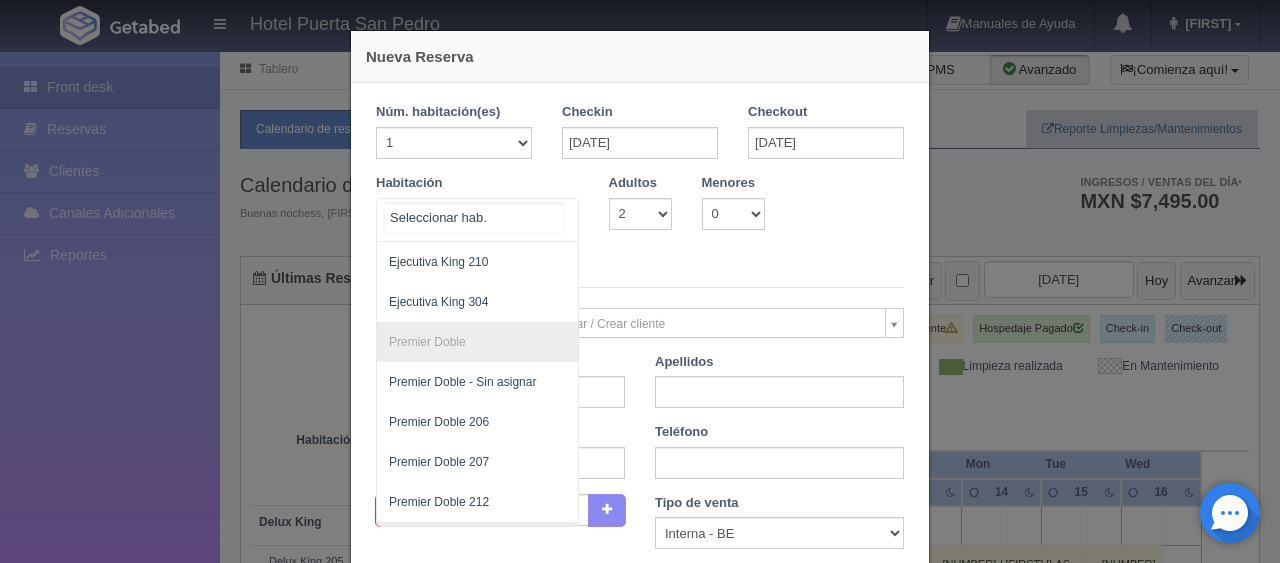 scroll, scrollTop: 772, scrollLeft: 0, axis: vertical 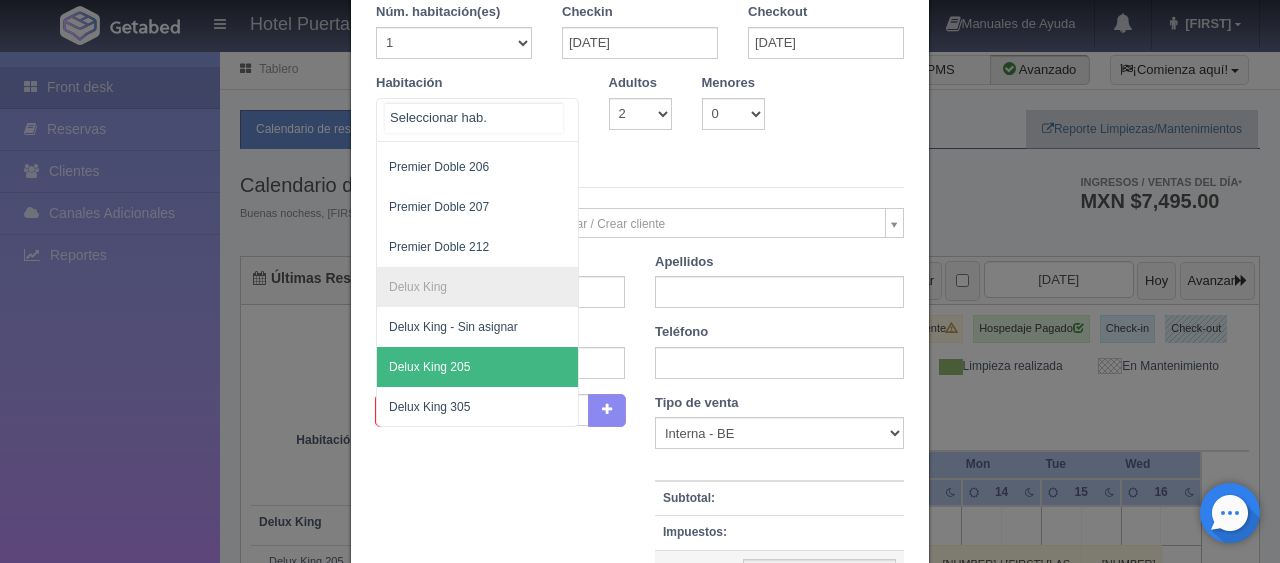 click on "Delux King 205" at bounding box center [429, 367] 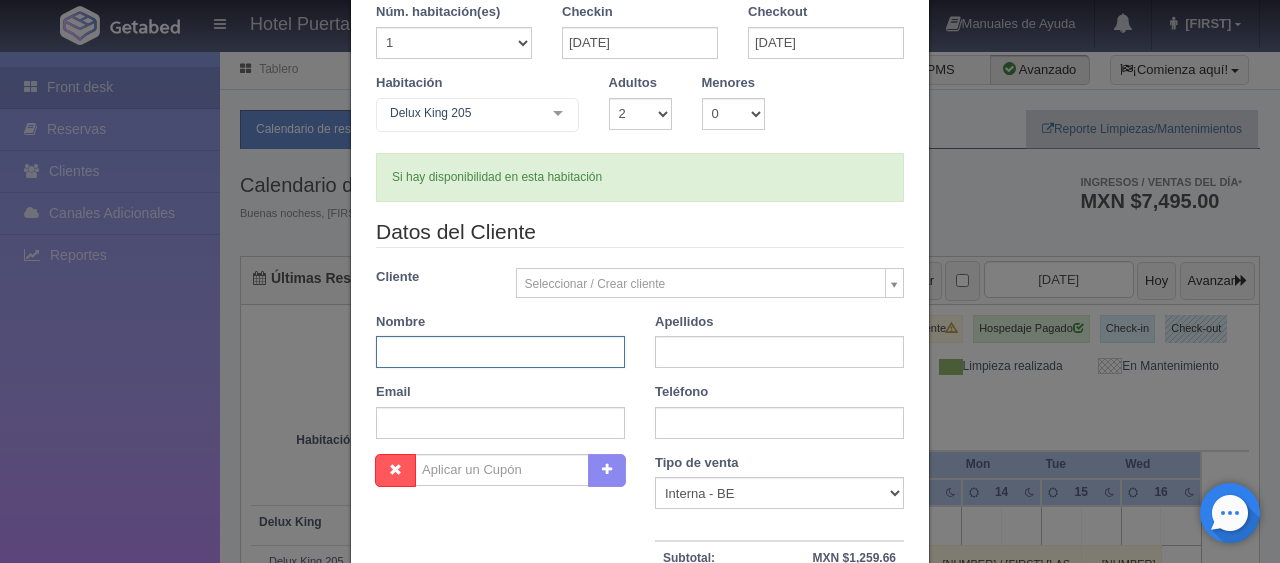 click at bounding box center [500, 352] 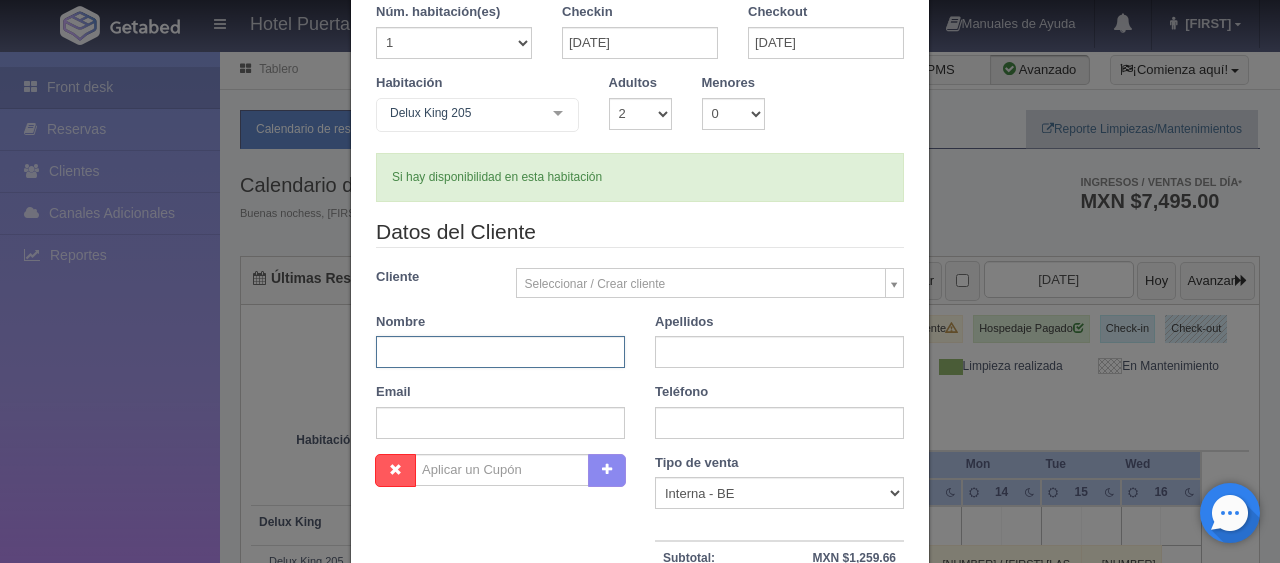 paste on "Erika Gabriela" 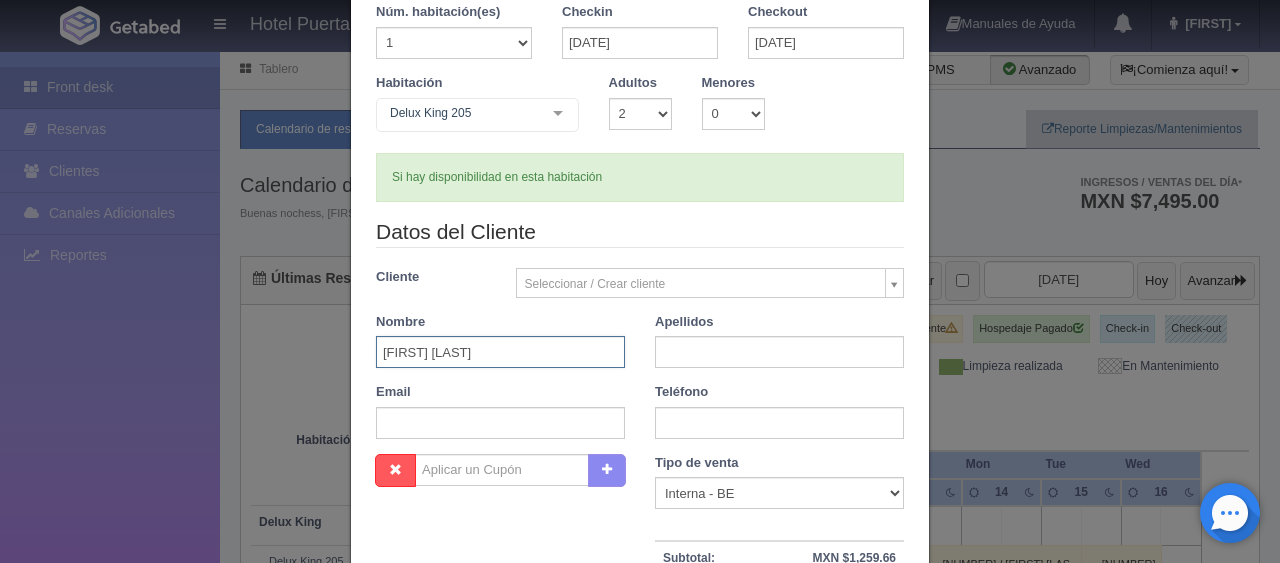 type on "Erika Gabriela" 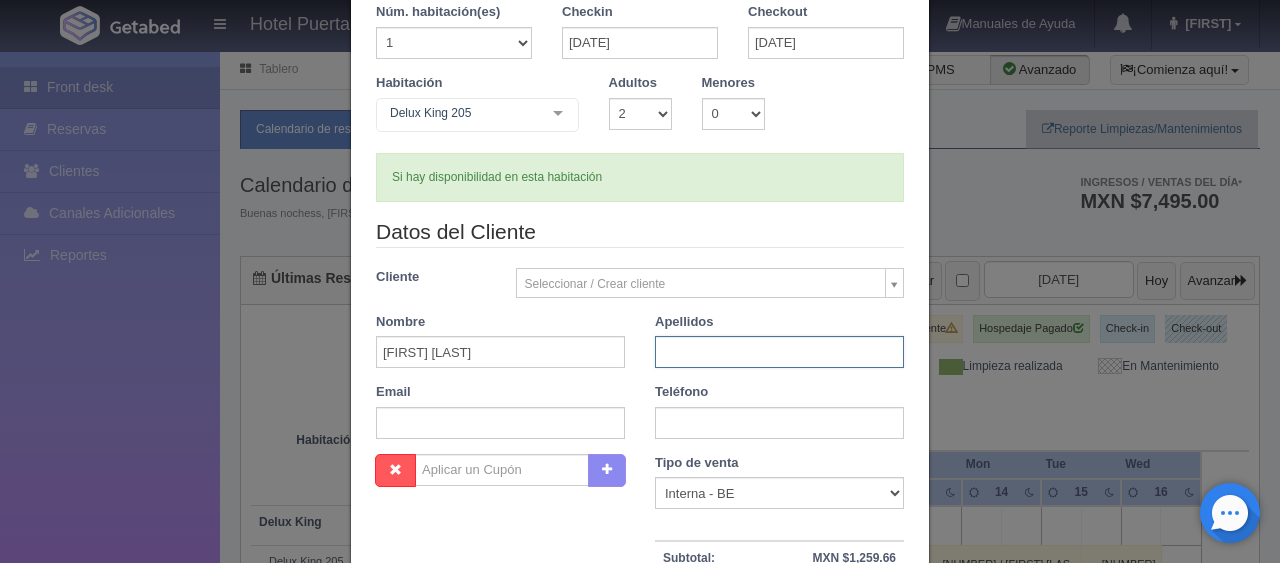 click at bounding box center (779, 352) 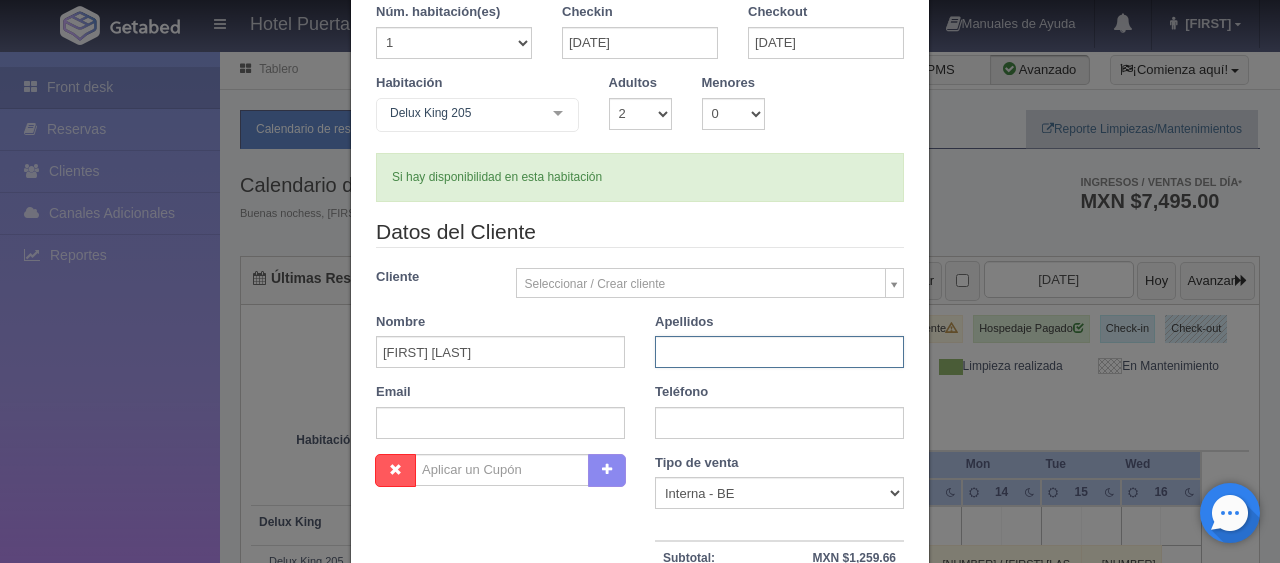 paste on "Salazar Pérez" 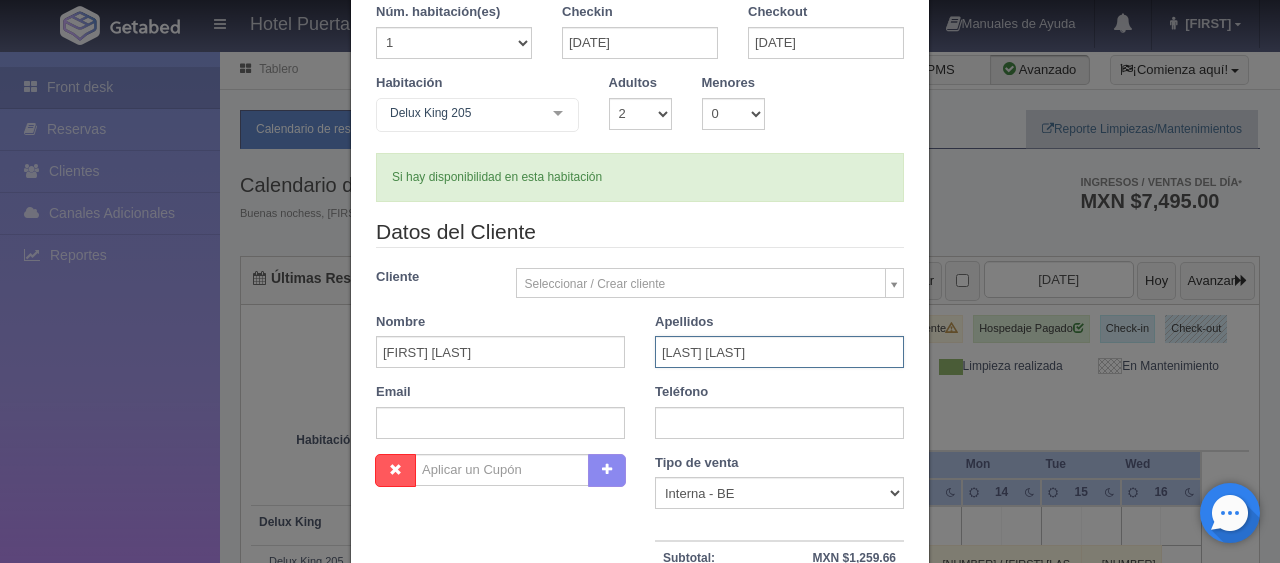 type on "Salazar Pérez" 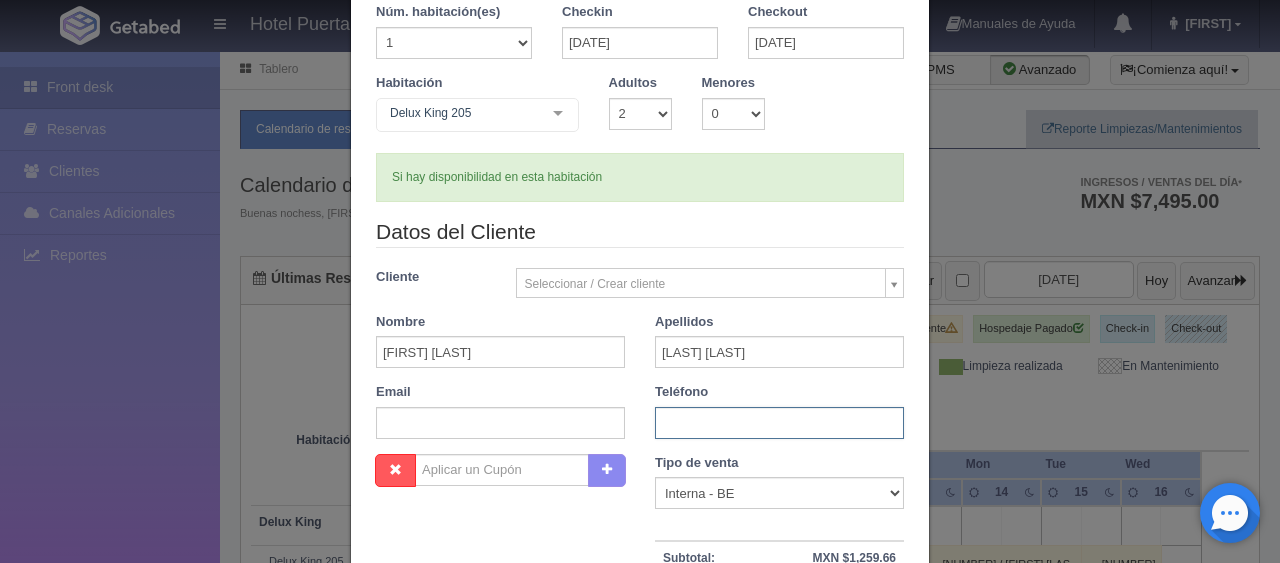 click at bounding box center [779, 423] 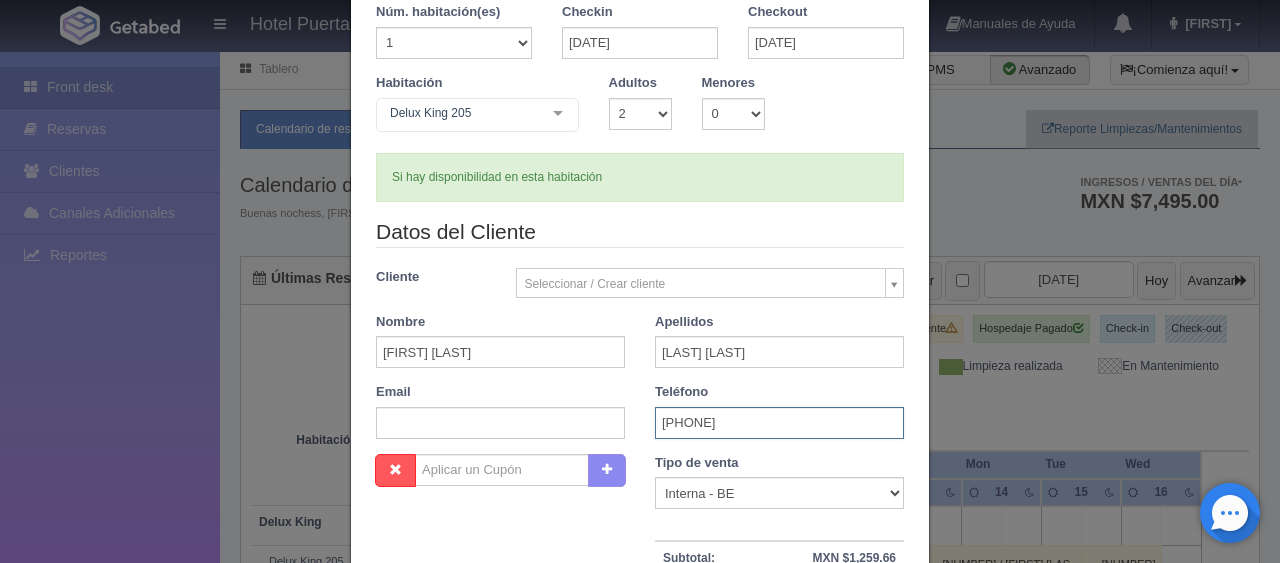scroll, scrollTop: 300, scrollLeft: 0, axis: vertical 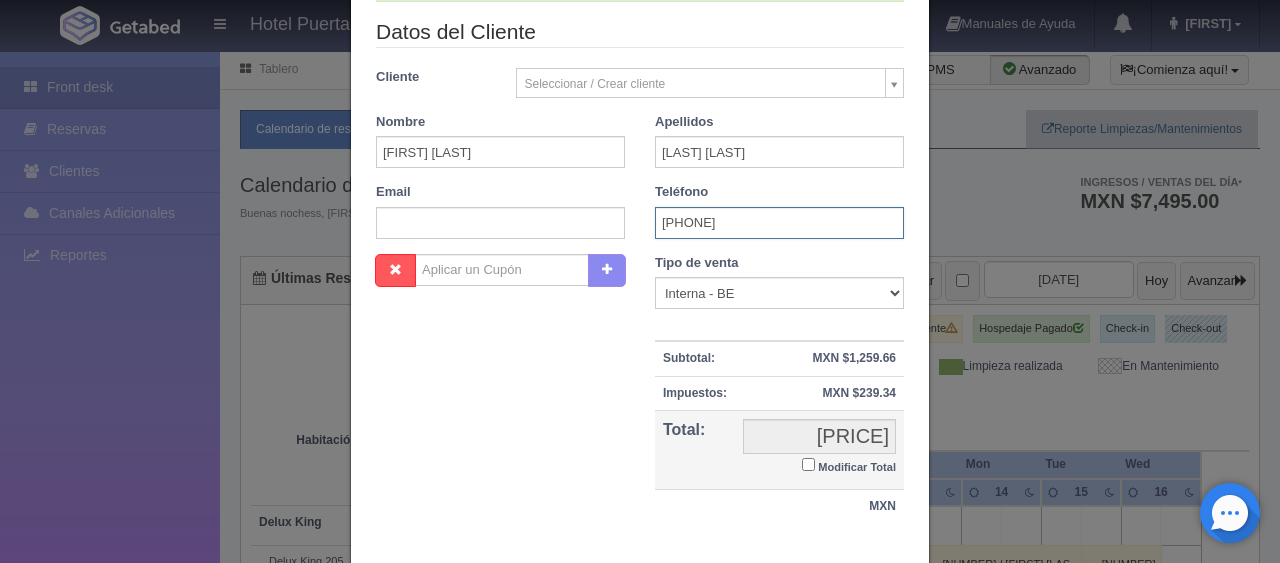 type on "5585305084" 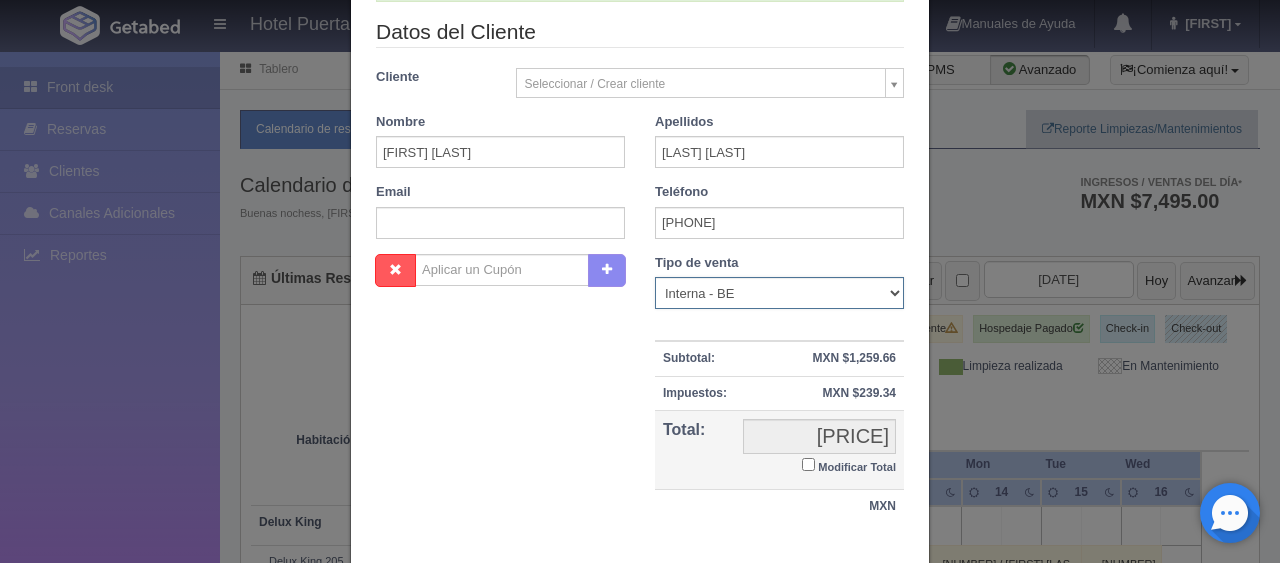 click on "Correo Electronico   Interna - BE   Llamada   OTA Externa   Otro   WALK IN" at bounding box center [779, 293] 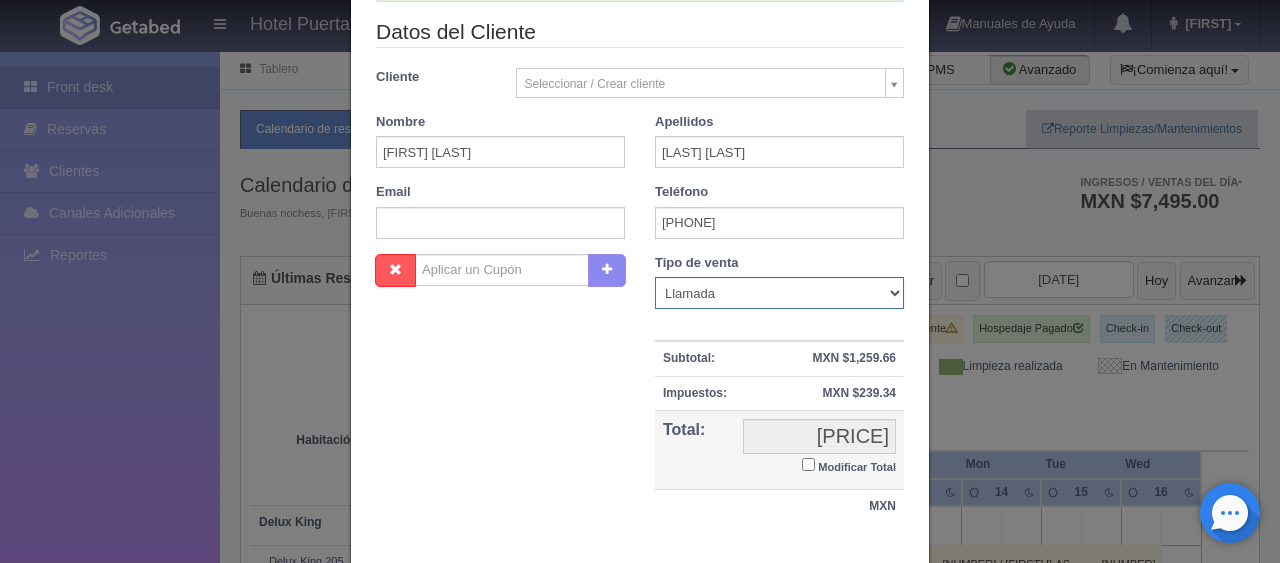 click on "Correo Electronico   Interna - BE   Llamada   OTA Externa   Otro   WALK IN" at bounding box center [779, 293] 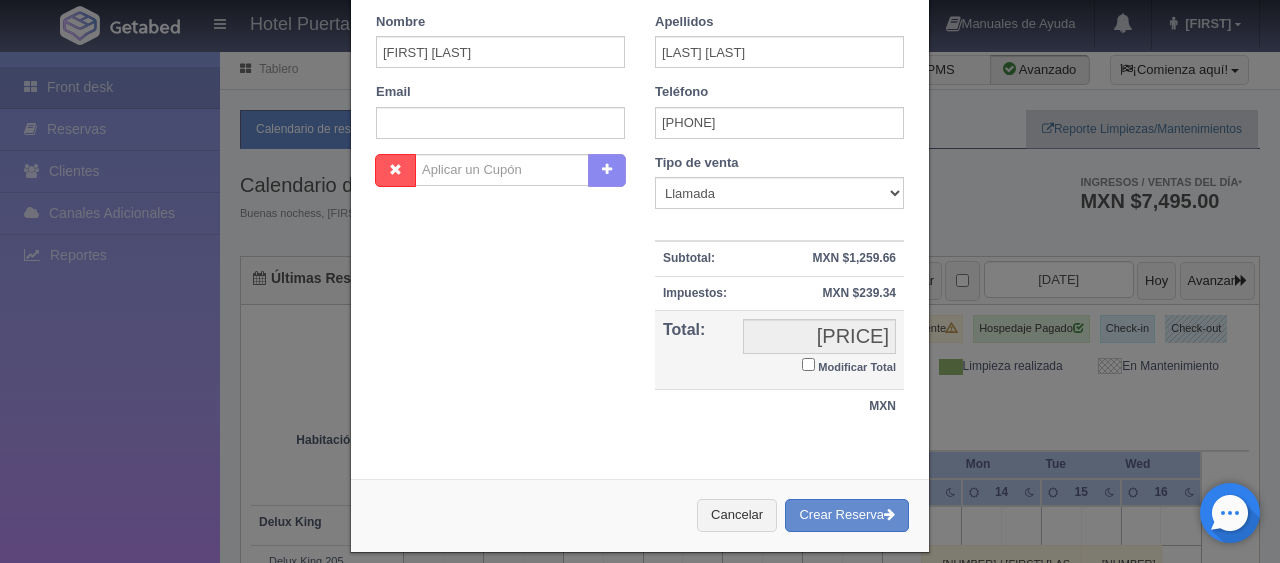 click on "Modificar Total" at bounding box center [808, 364] 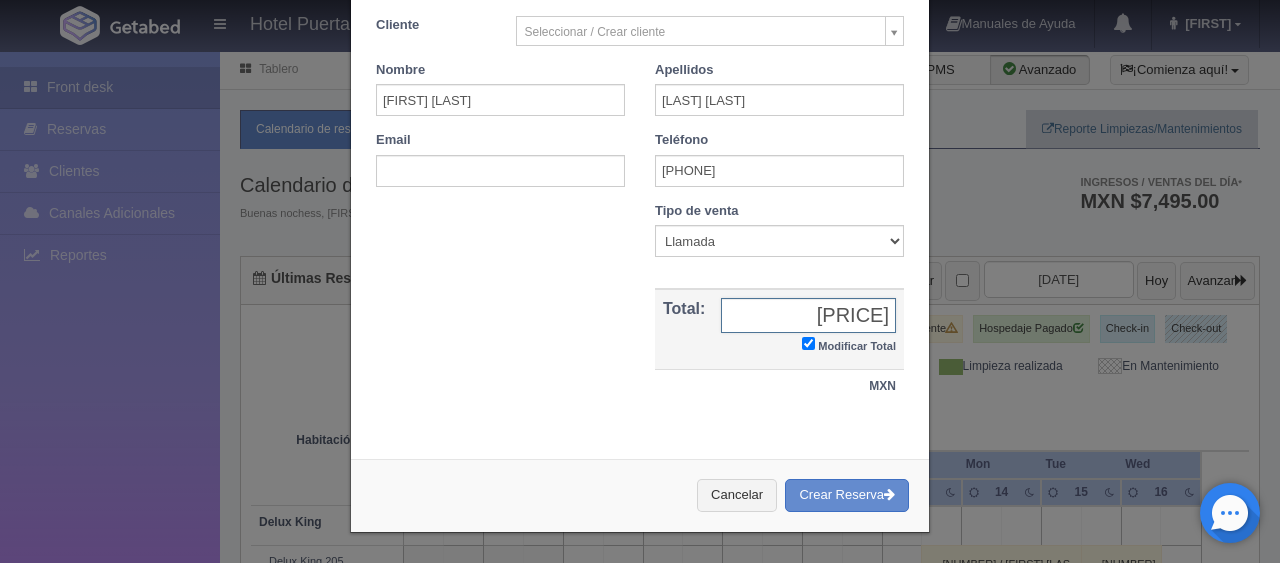scroll, scrollTop: 348, scrollLeft: 0, axis: vertical 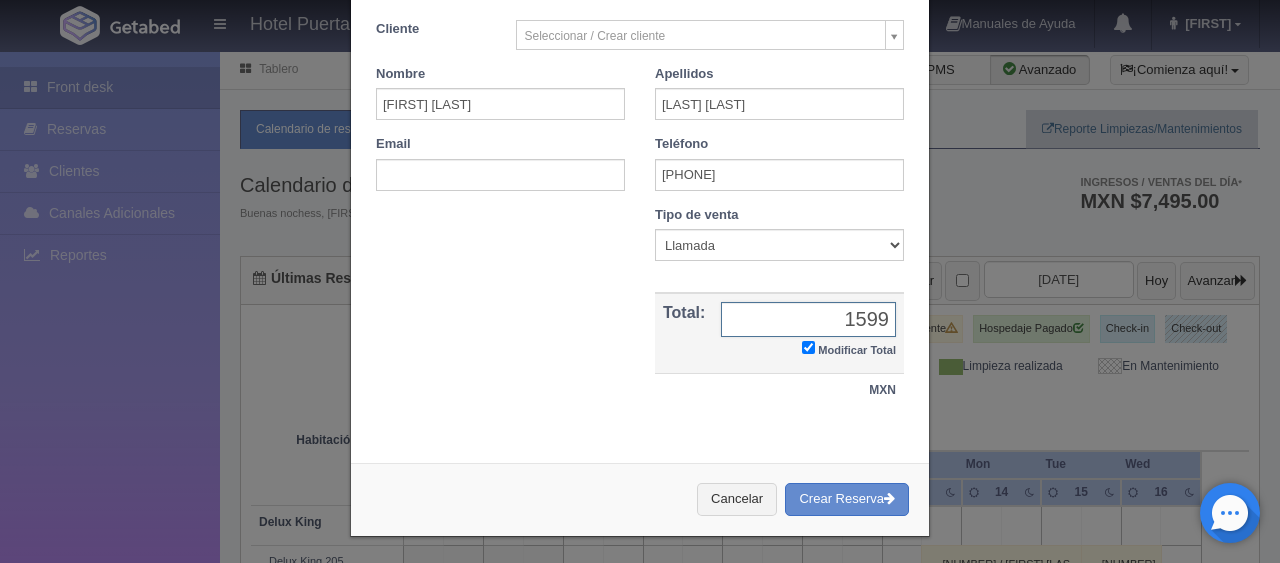 type on "1599" 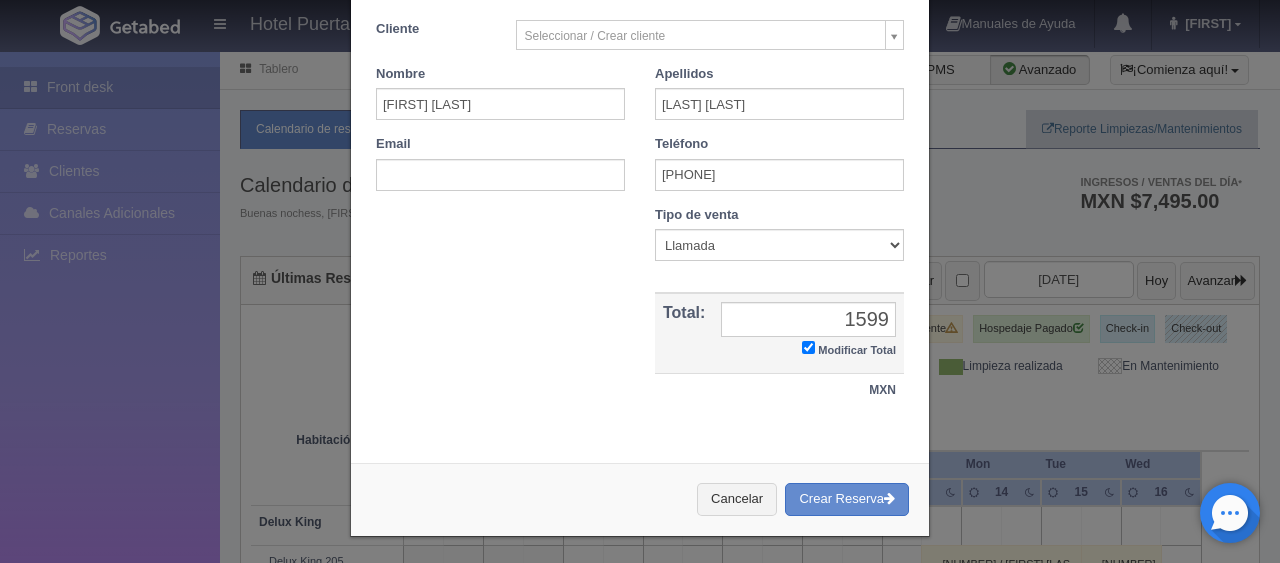 click on "Nombre Cupón :
Descuentos :    Tipo de venta   Correo Electronico   Interna - BE   Llamada   OTA Externa   Otro   WALK IN     Subtotal:   MXN $1,259.66   Descuento:     Impuestos:   MXN $239.34   Total:   1499.00   1599     Modificar Total   MXN" at bounding box center (640, 317) 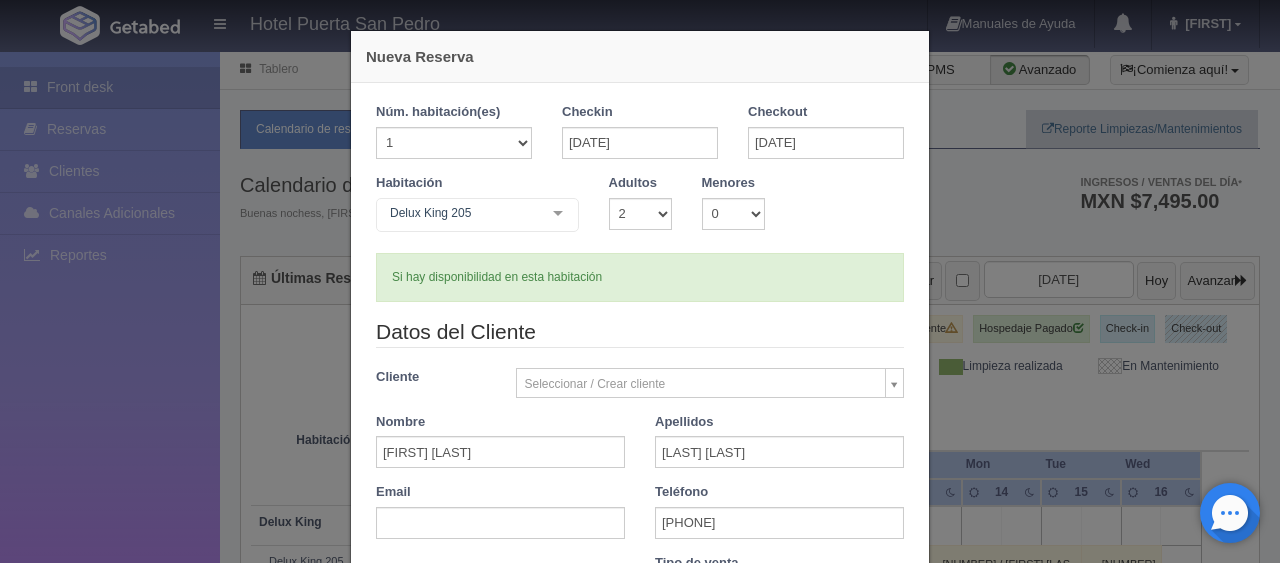 scroll, scrollTop: 348, scrollLeft: 0, axis: vertical 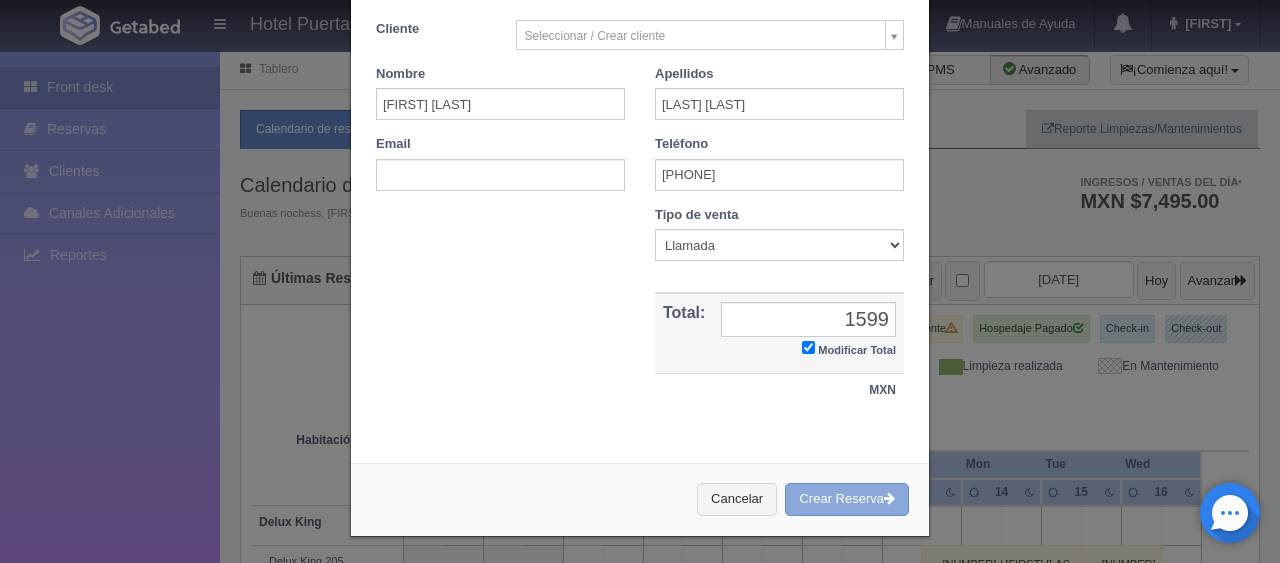 click on "Crear Reserva" at bounding box center (847, 499) 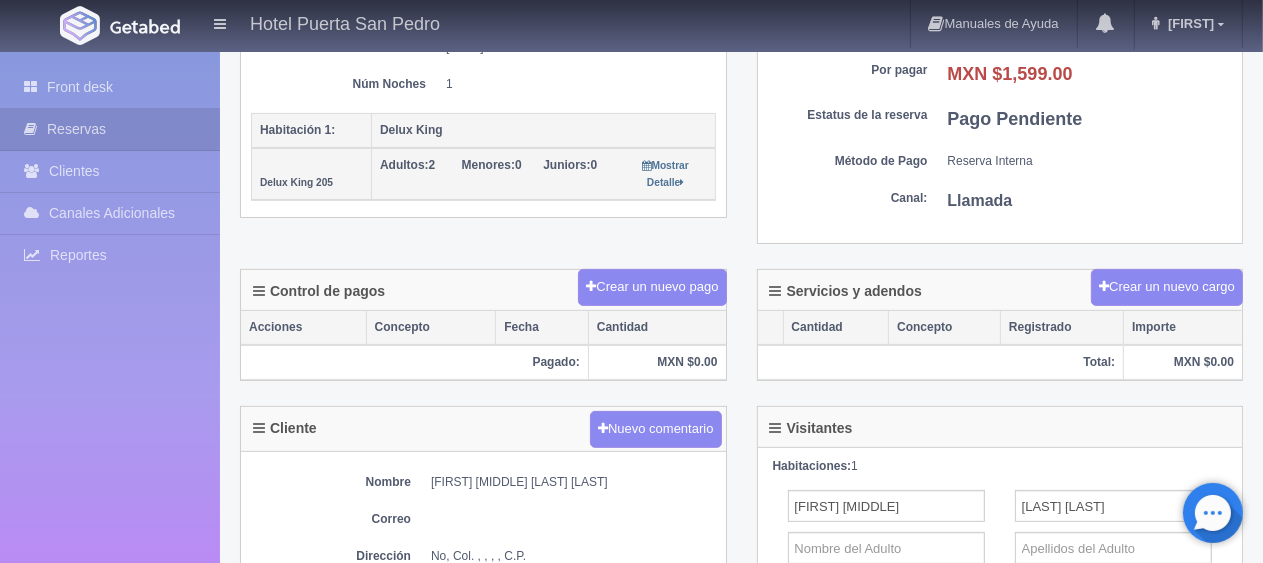 scroll, scrollTop: 772, scrollLeft: 0, axis: vertical 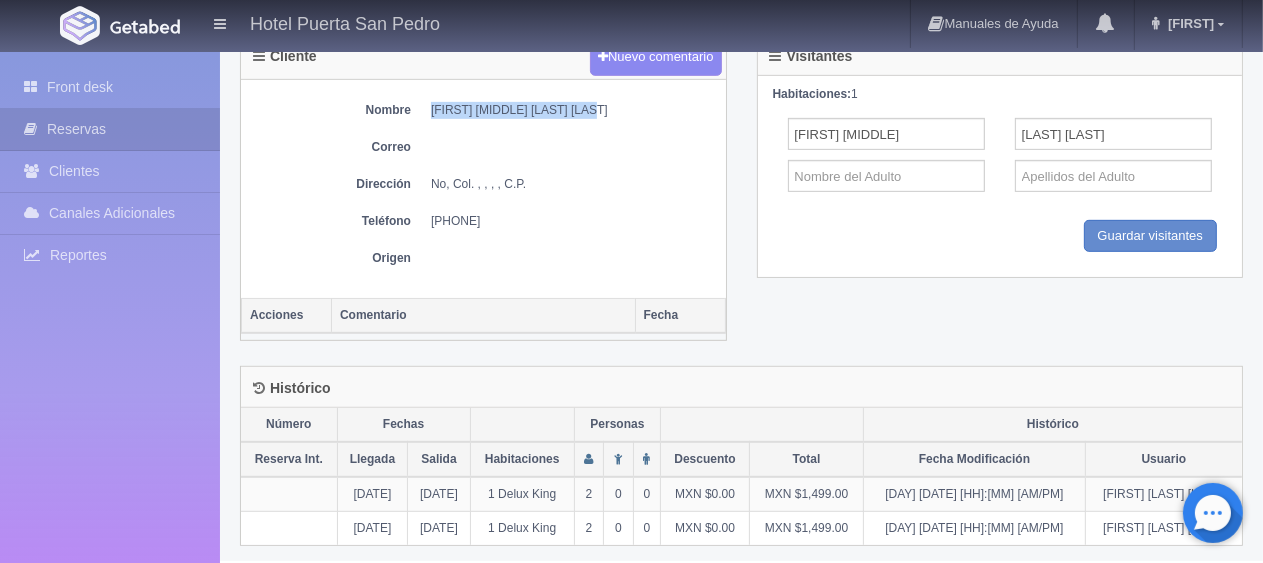 drag, startPoint x: 426, startPoint y: 110, endPoint x: 598, endPoint y: 106, distance: 172.04651 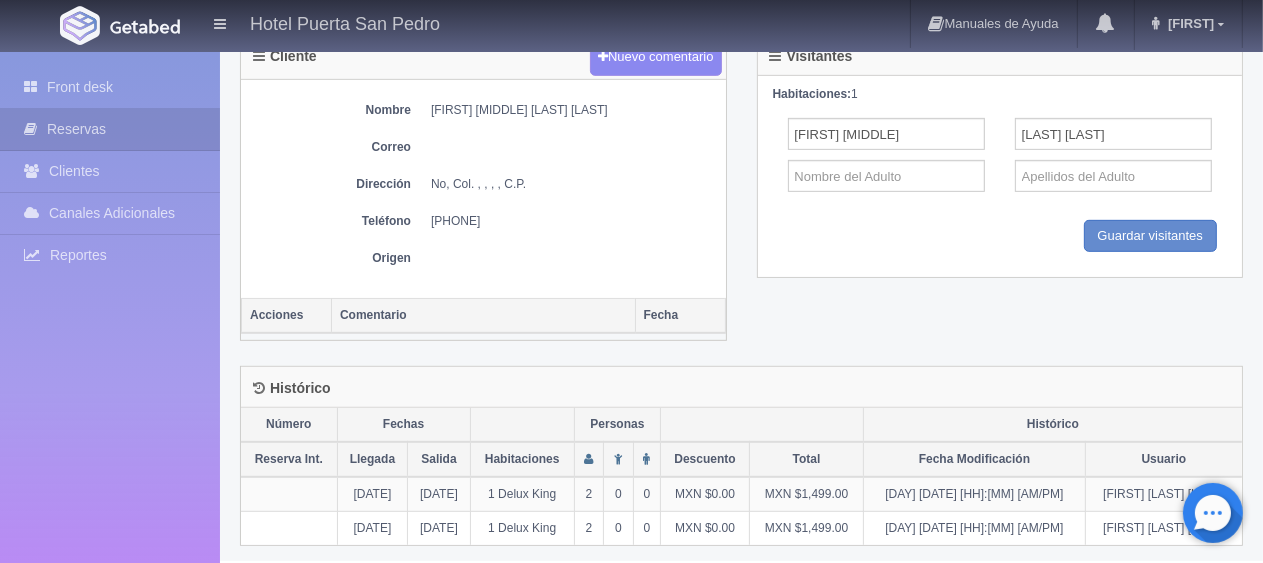 click at bounding box center [573, 110] 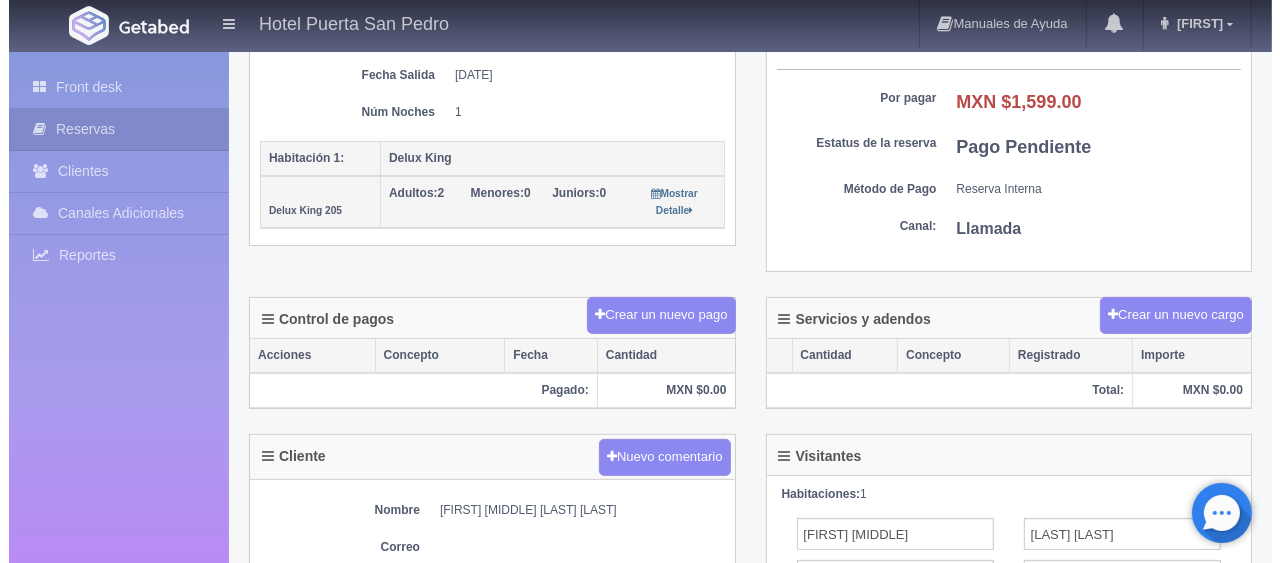 scroll, scrollTop: 0, scrollLeft: 0, axis: both 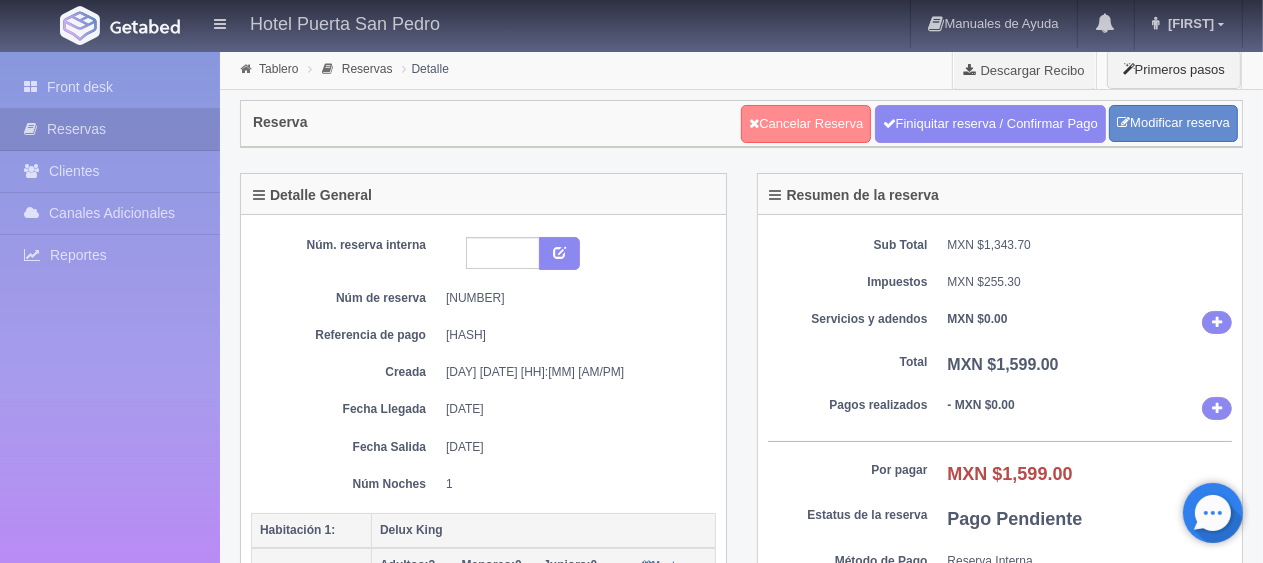 click on "Cancelar Reserva" at bounding box center (806, 124) 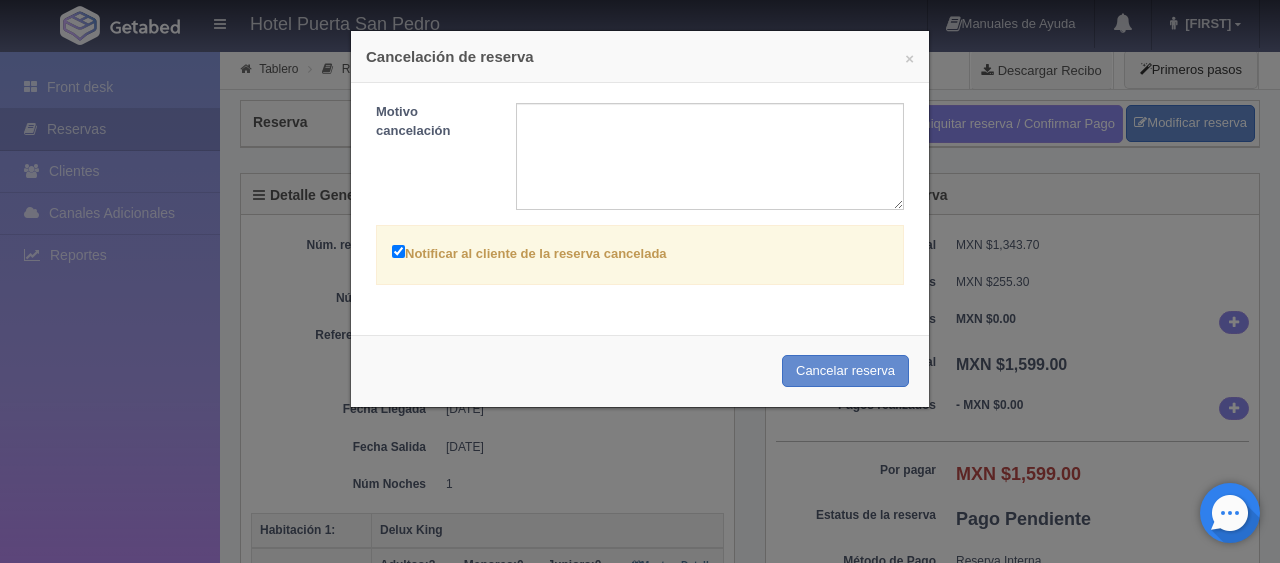 click on "Notificar al cliente de la reserva cancelada" at bounding box center [529, 252] 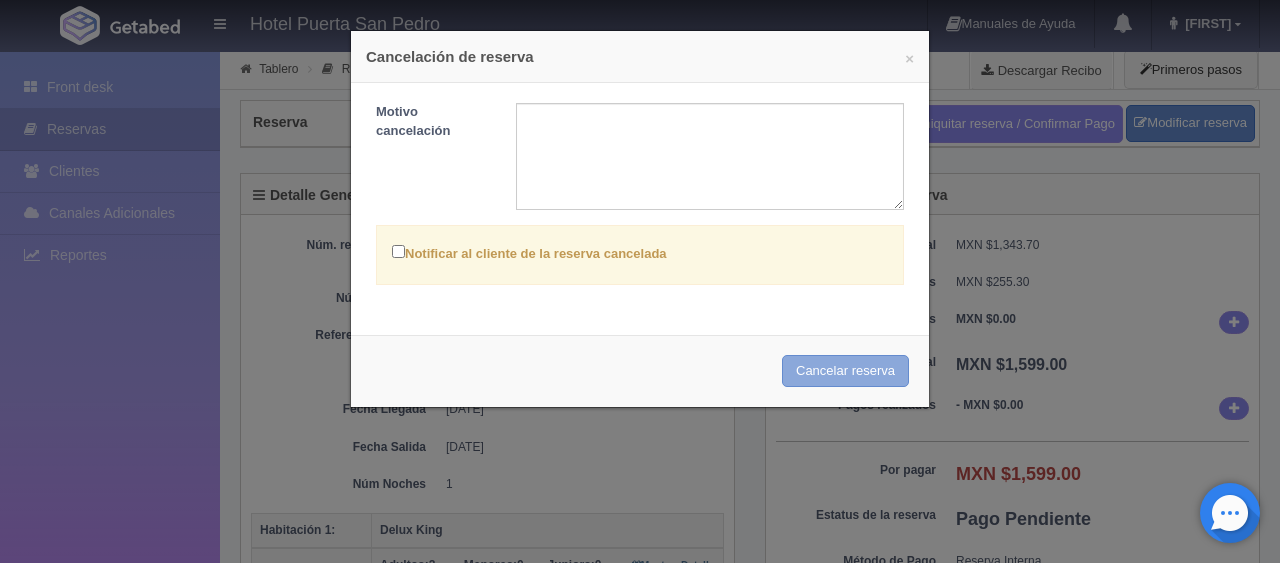 click on "Cancelar reserva" at bounding box center [845, 371] 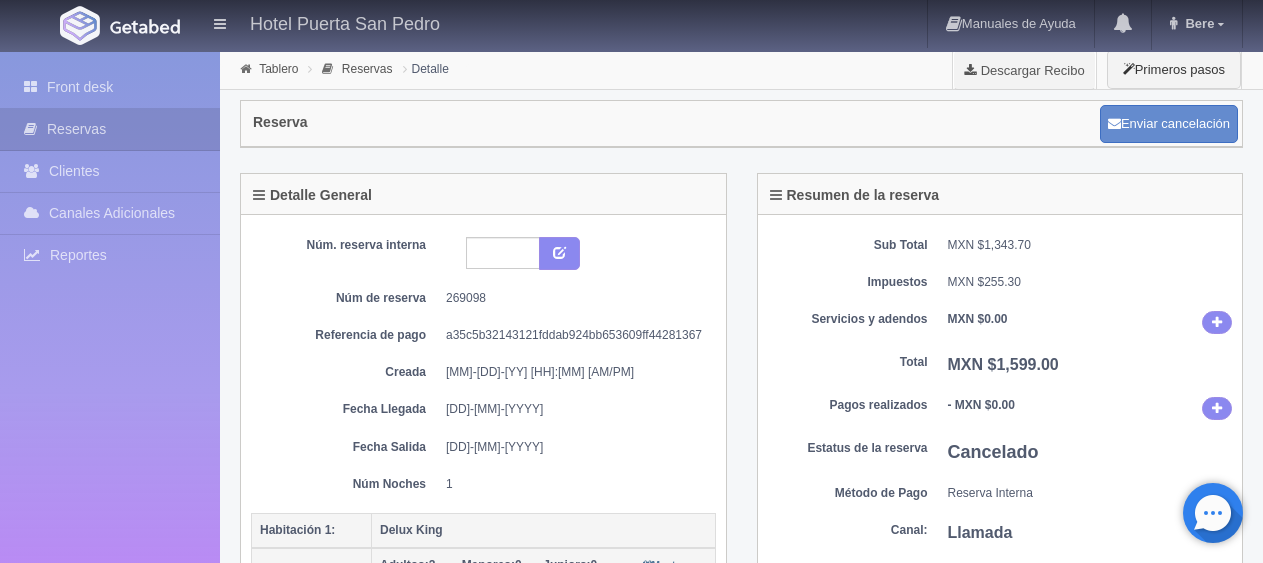 scroll, scrollTop: 0, scrollLeft: 0, axis: both 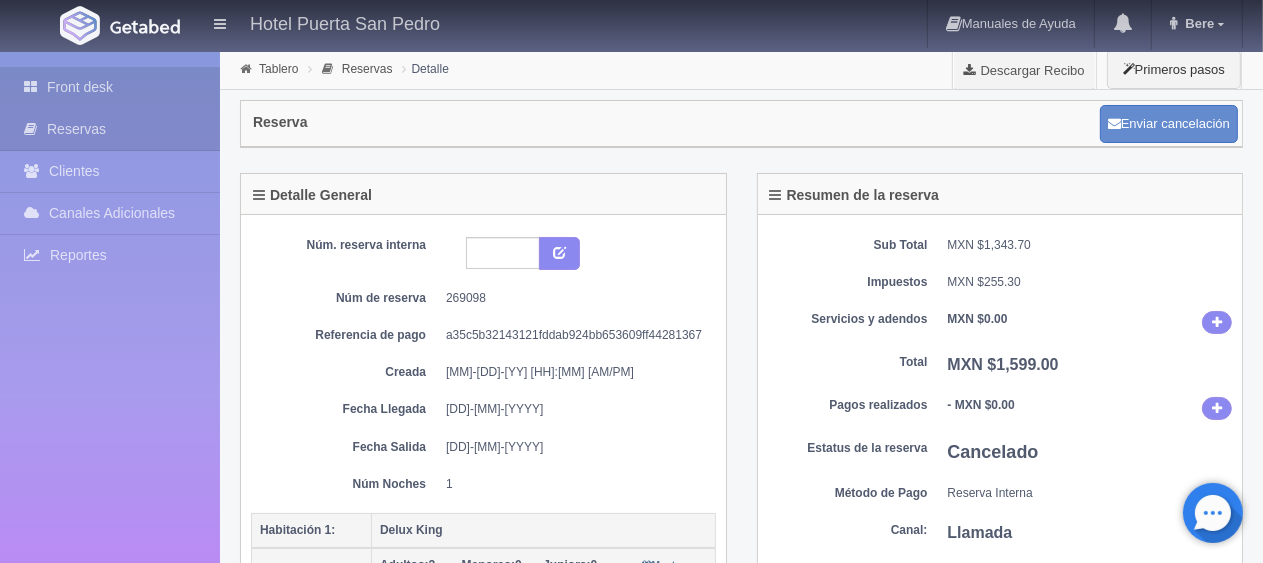 click on "Front desk" at bounding box center [110, 87] 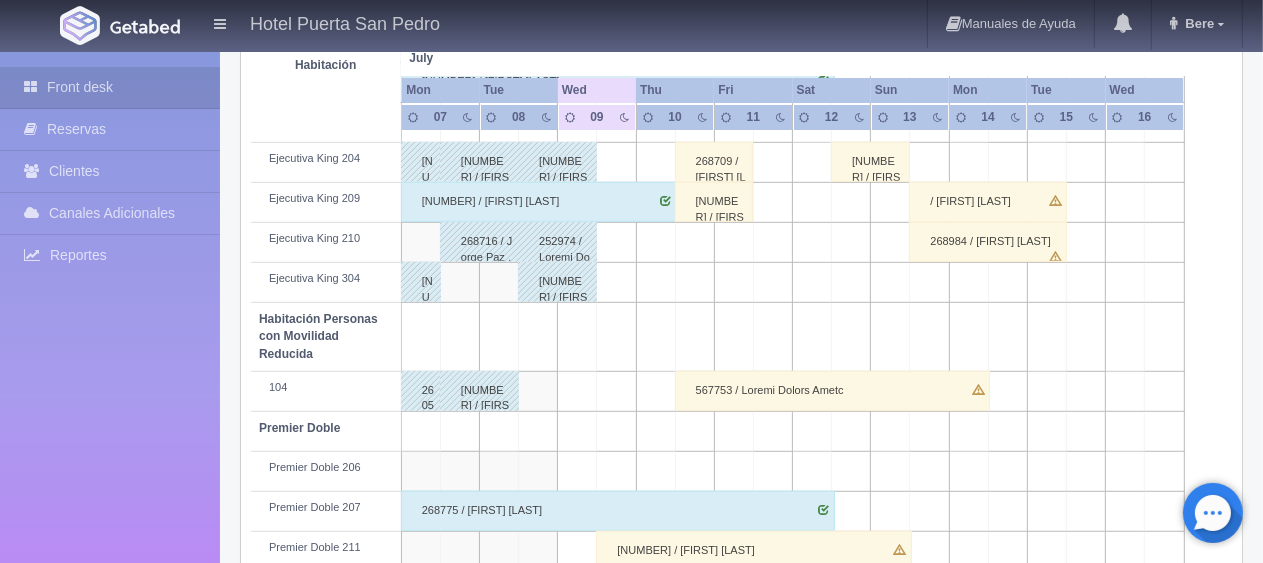 scroll, scrollTop: 800, scrollLeft: 0, axis: vertical 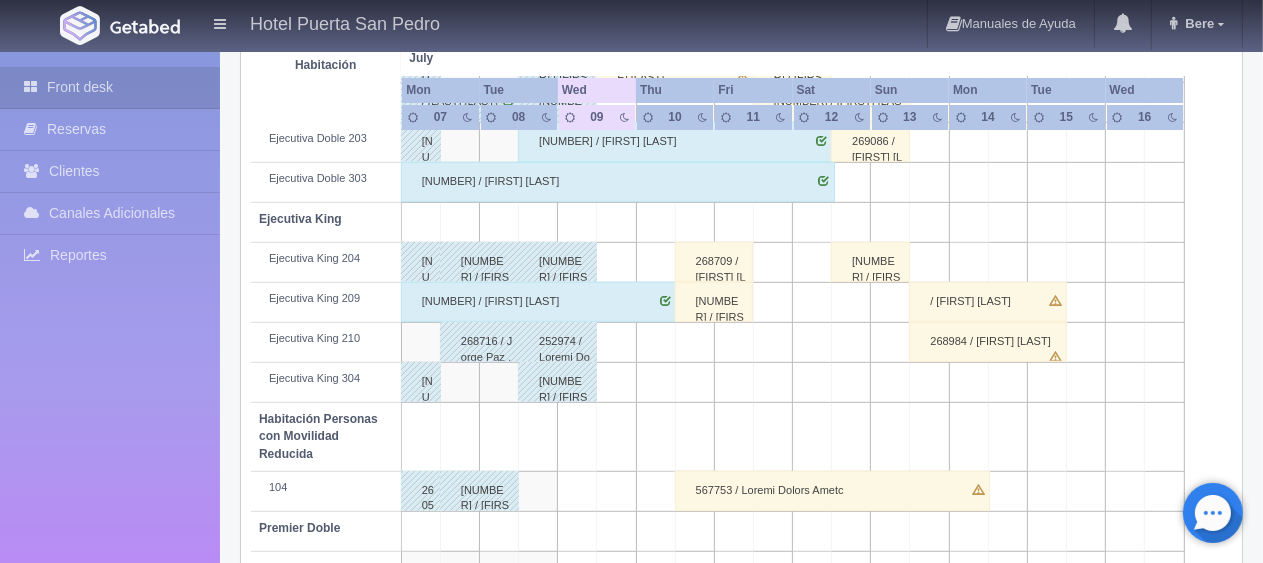 click on "[NUMBER] / [FIRST] [LAST] [LAST]" at bounding box center (870, 262) 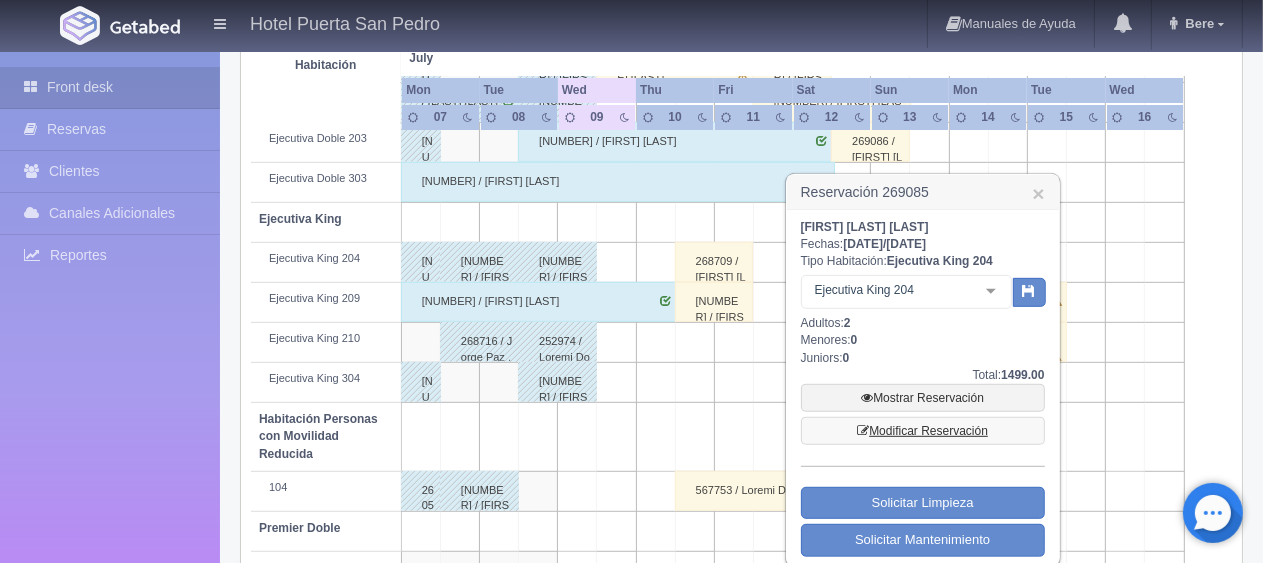 click on "Modificar Reservación" at bounding box center [923, 431] 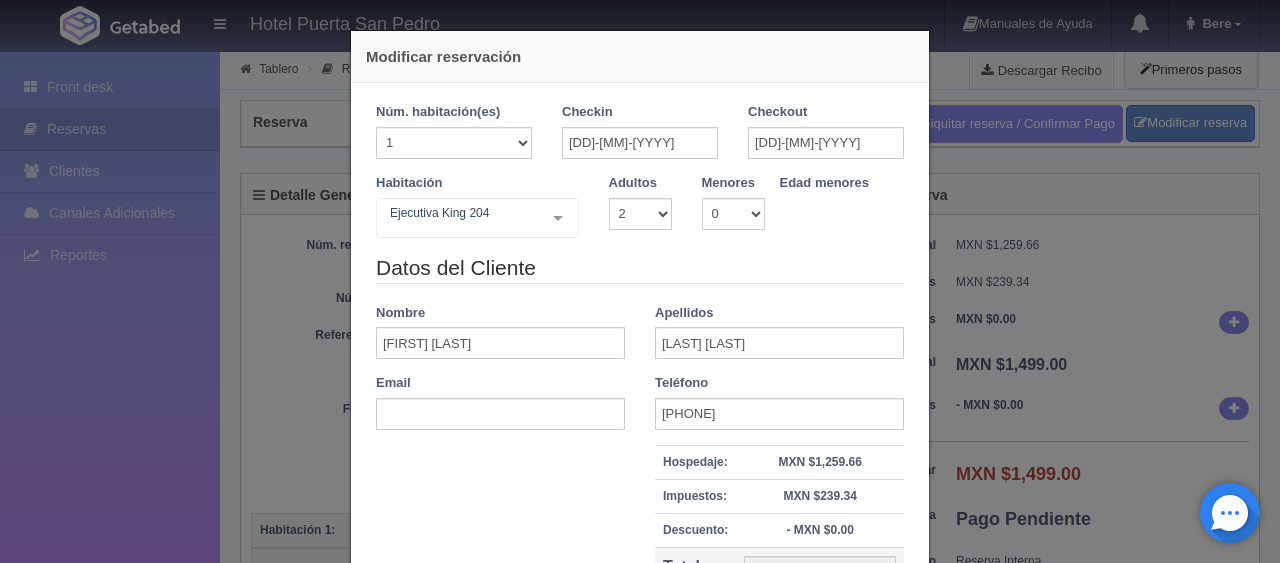 scroll, scrollTop: 0, scrollLeft: 0, axis: both 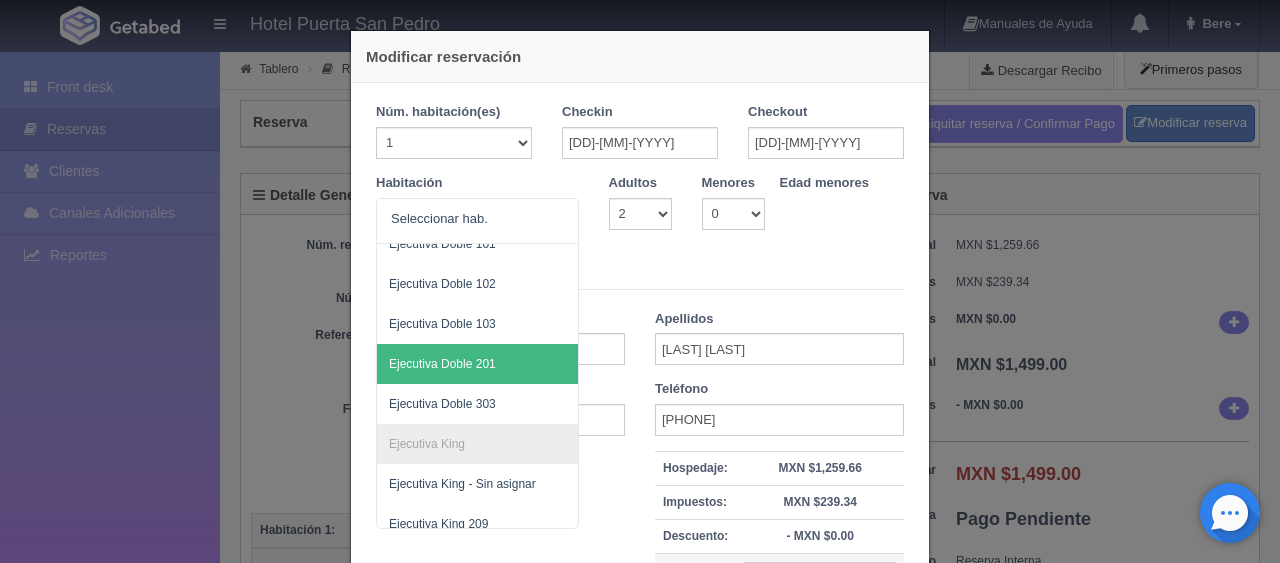click on "Modificar reservación     Núm. habitación(es)   1   2   3   4   5   6   7   8   9   10   11   12   13   14   15   16   17   18   19   20   Checkin   12-07-2025   Checkout   13-07-2025     Habitación                        SUITE SUITE - Sin asignar   SUITE 301     Habitación Personas con Movilidad Reducida Habitación Personas con Movilidad Reducida - Sin asignar     Ejecutiva Doble Ejecutiva Doble - Sin asignar   Ejecutiva Doble 101   Ejecutiva Doble 102   Ejecutiva Doble 103   Ejecutiva Doble 201   Ejecutiva Doble 303     Ejecutiva King Ejecutiva King - Sin asignar   Ejecutiva King 209   Ejecutiva King 210   Ejecutiva King 304     Premier Doble Premier Doble - Sin asignar   Premier Doble 206   Premier Doble 207   Premier Doble 212     Delux King Delux King - Sin asignar   Delux King 205   Delux King 305     No elements found. Consider changing the search query.   List is empty.       Adultos   1   2   3   4   5   6   7   8   9   10   Menores   0   1   2   3   4   5   6   7   8   9   10   Edad menores" at bounding box center (640, 281) 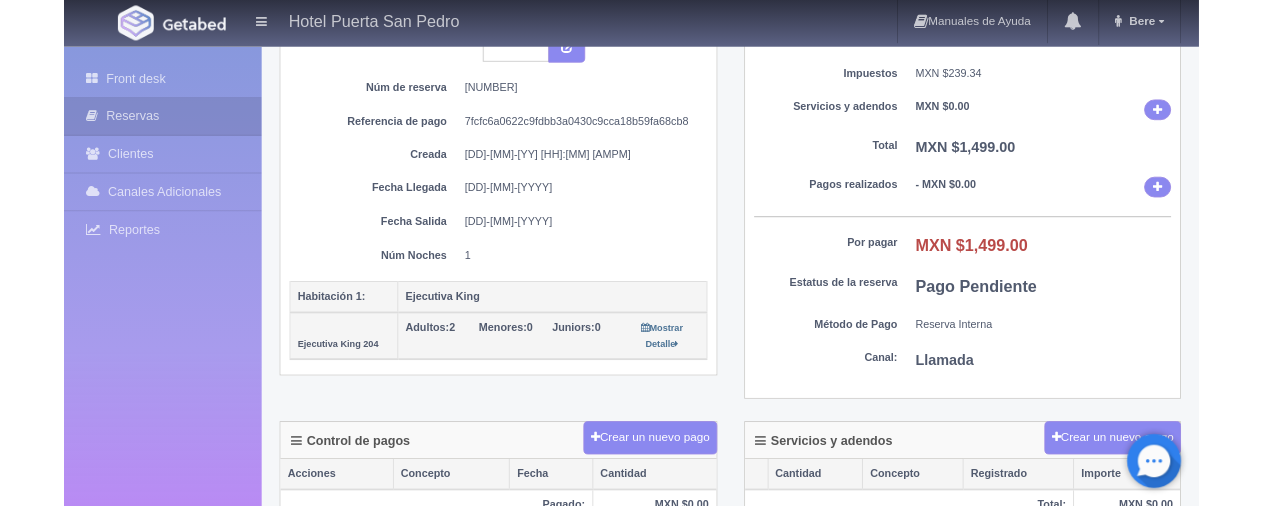scroll, scrollTop: 0, scrollLeft: 0, axis: both 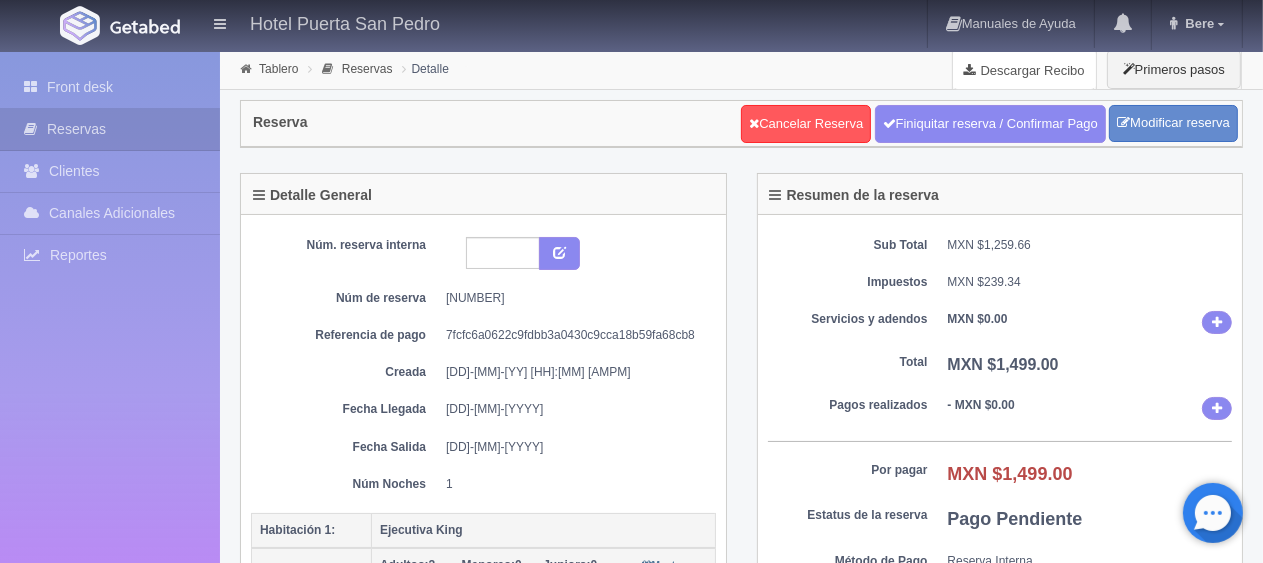click on "Descargar Recibo" at bounding box center (1024, 70) 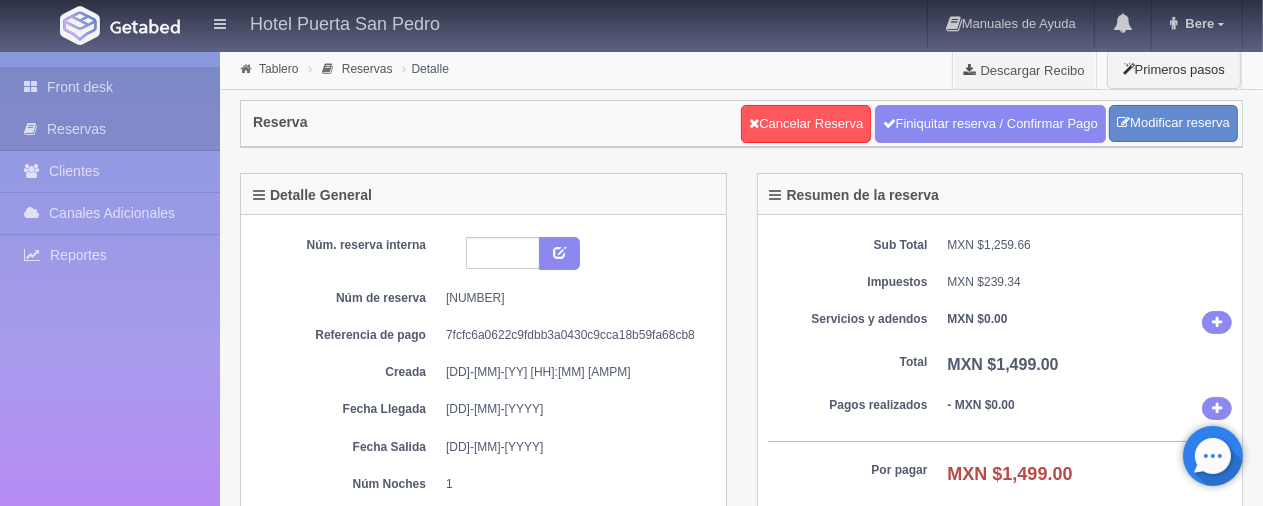 click on "Front desk" at bounding box center [110, 87] 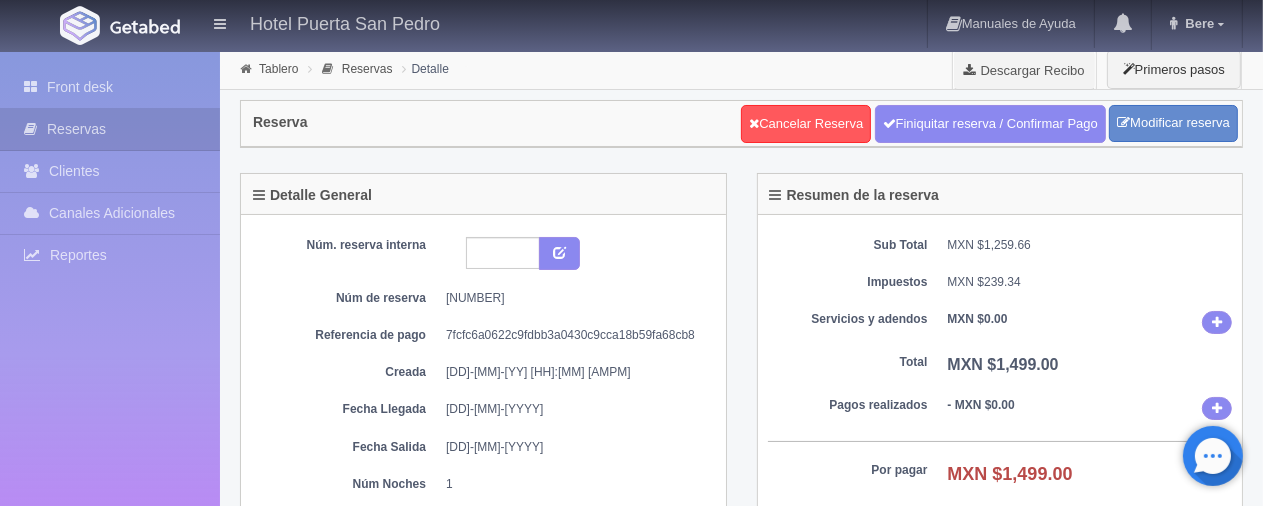 scroll, scrollTop: 300, scrollLeft: 0, axis: vertical 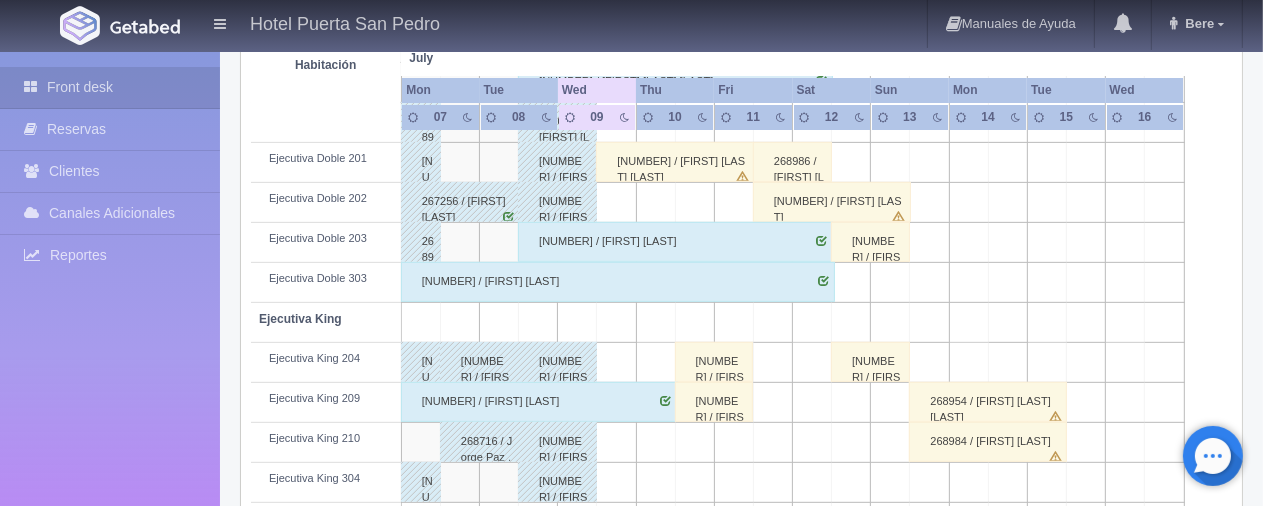click on "[NUMBER] / [FIRST] [LAST]" at bounding box center [870, 242] 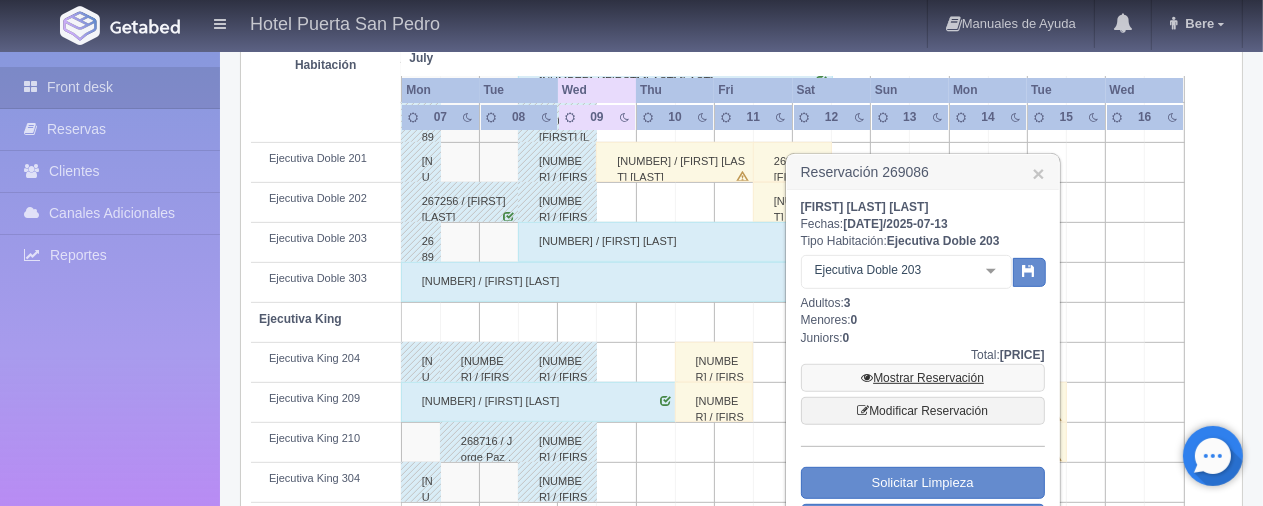 click on "Mostrar Reservación" at bounding box center [923, 378] 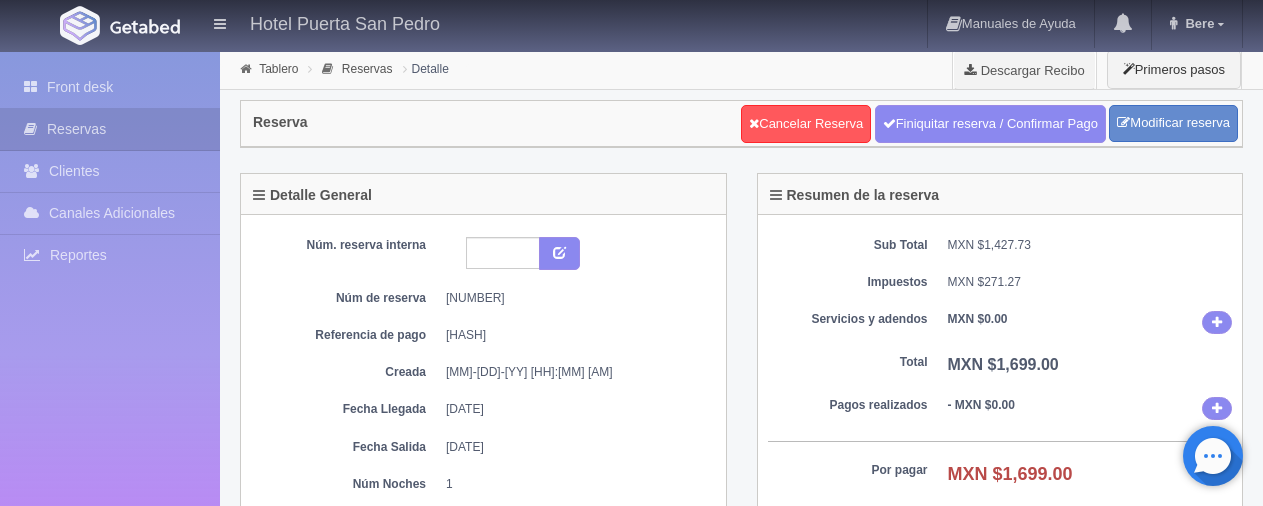 scroll, scrollTop: 0, scrollLeft: 0, axis: both 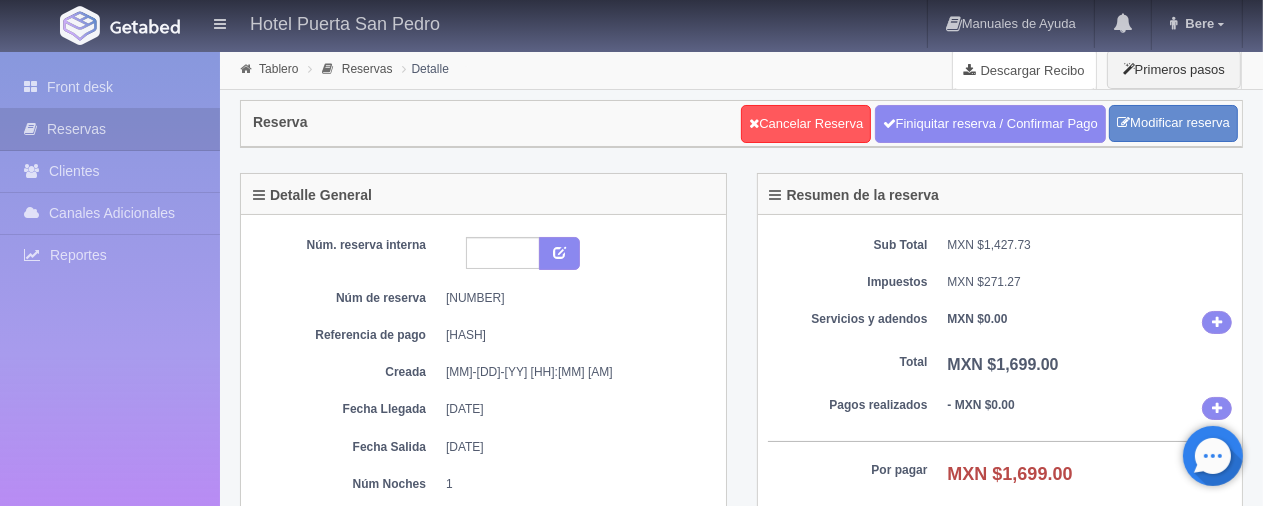 click on "Descargar Recibo" at bounding box center [1024, 70] 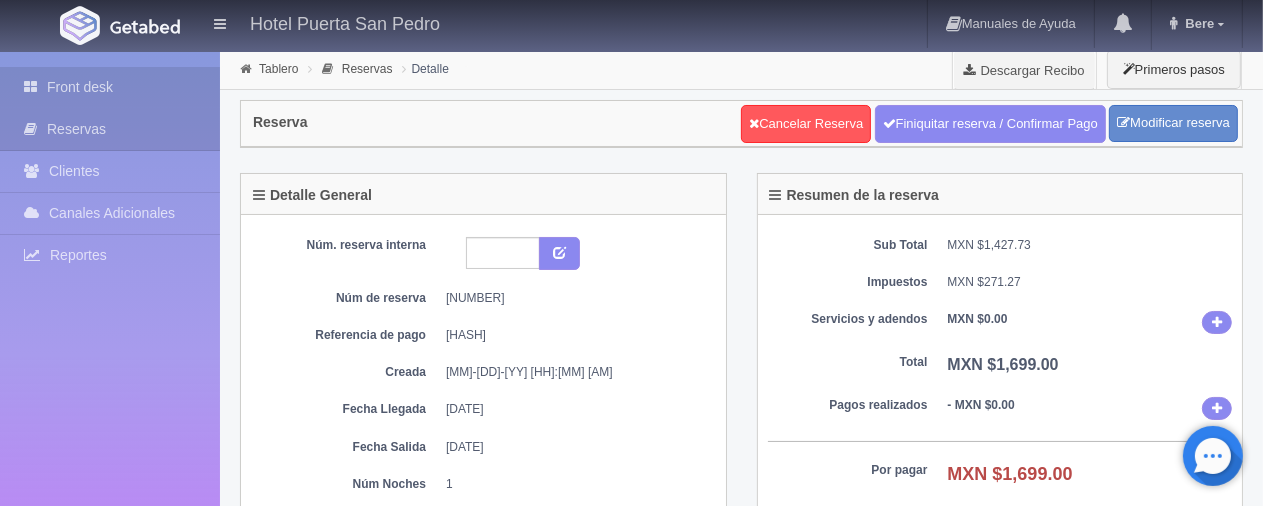 click on "Front desk" at bounding box center (110, 87) 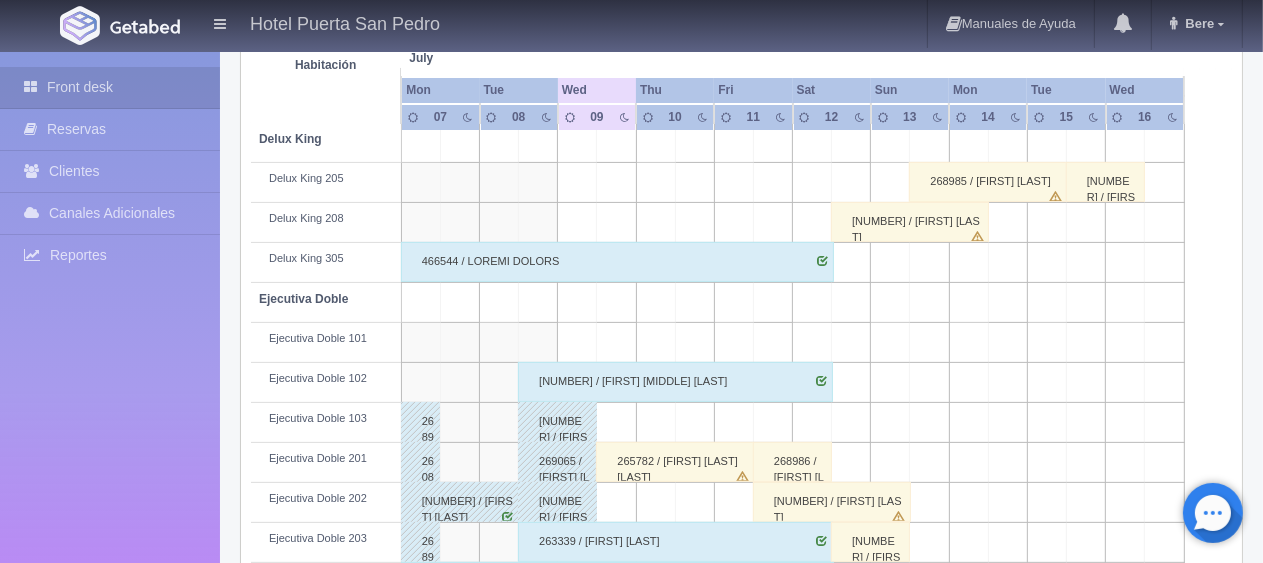 scroll, scrollTop: 600, scrollLeft: 0, axis: vertical 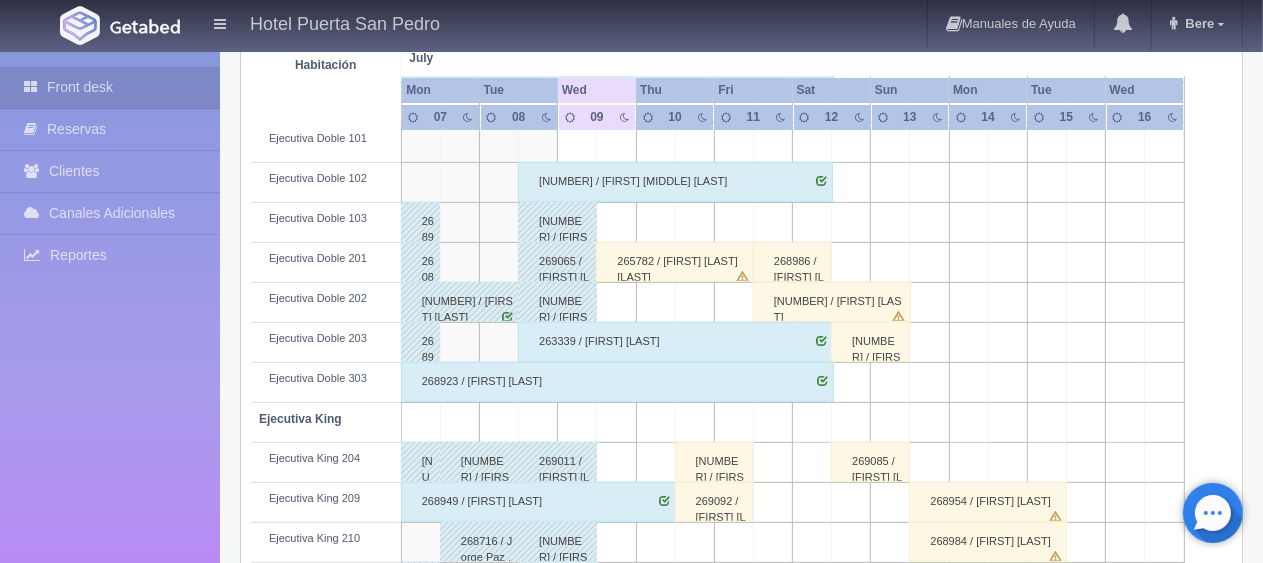 click on "[NUMBER] / [FIRST] [MIDDLE] [LAST] [LAST]" at bounding box center [870, 342] 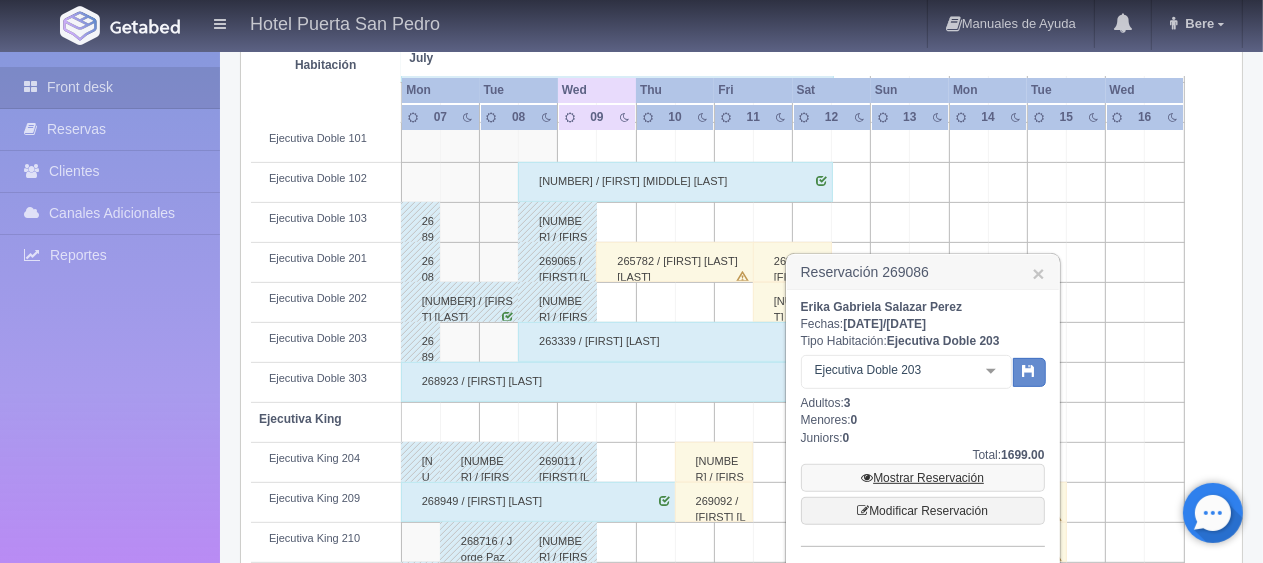 click on "Mostrar Reservación" at bounding box center (923, 478) 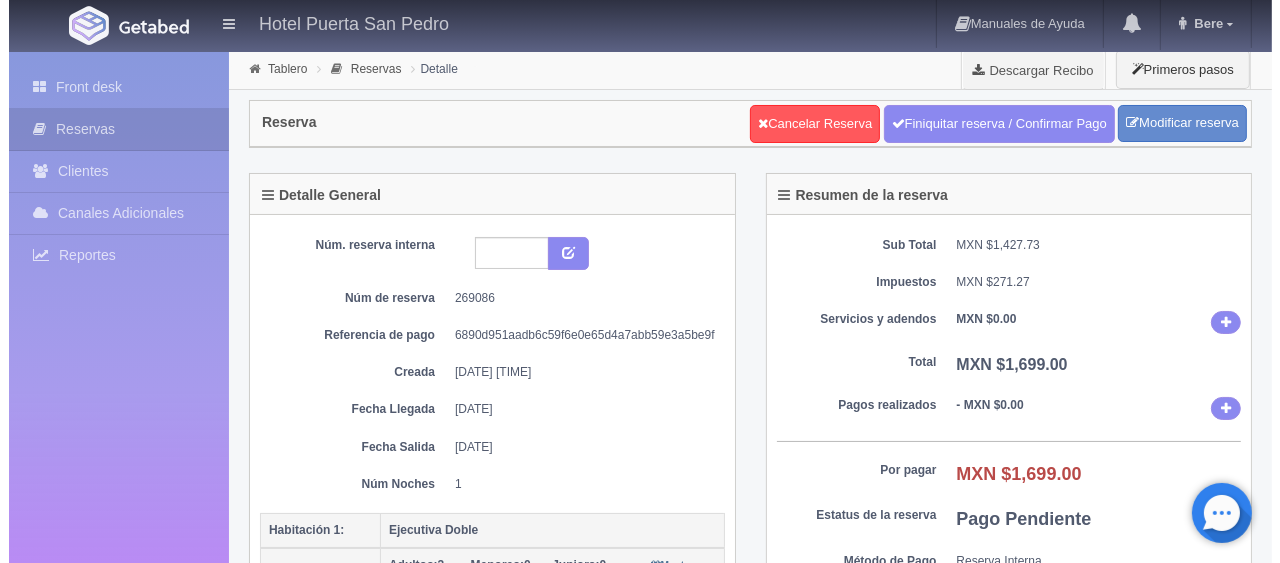scroll, scrollTop: 300, scrollLeft: 0, axis: vertical 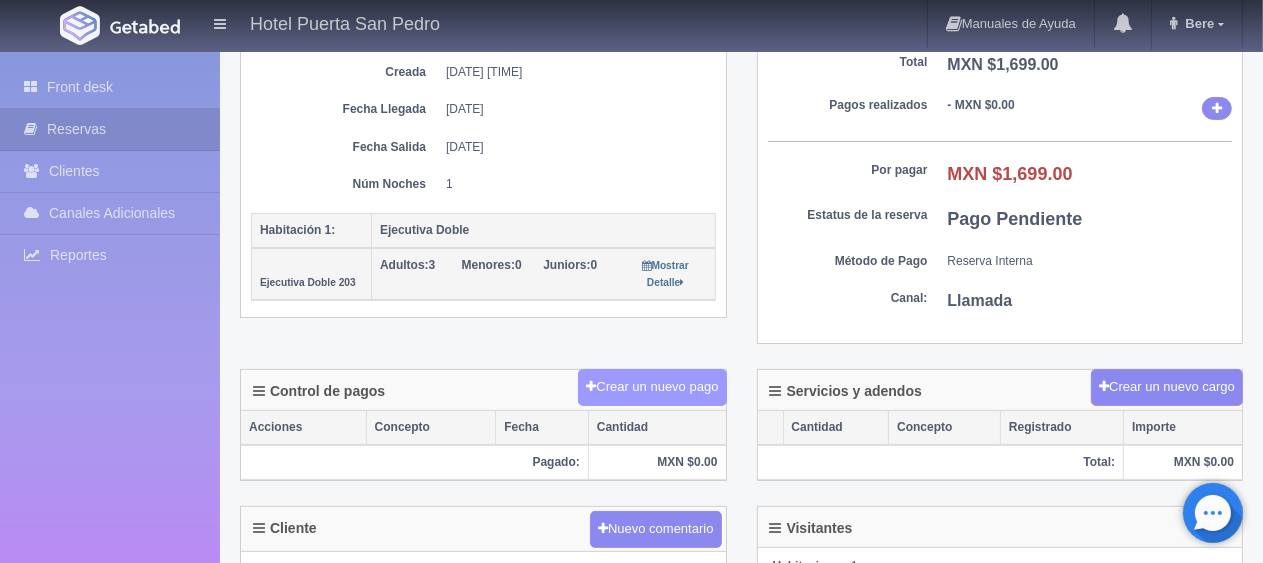 click on "Crear un nuevo pago" at bounding box center [652, 387] 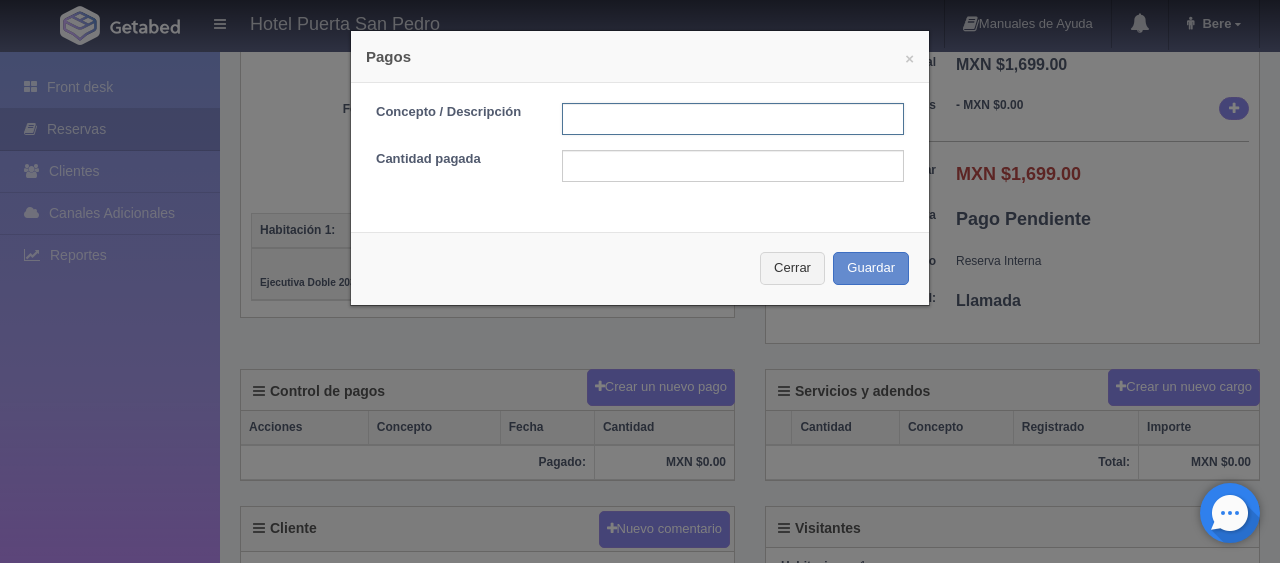 click at bounding box center (733, 119) 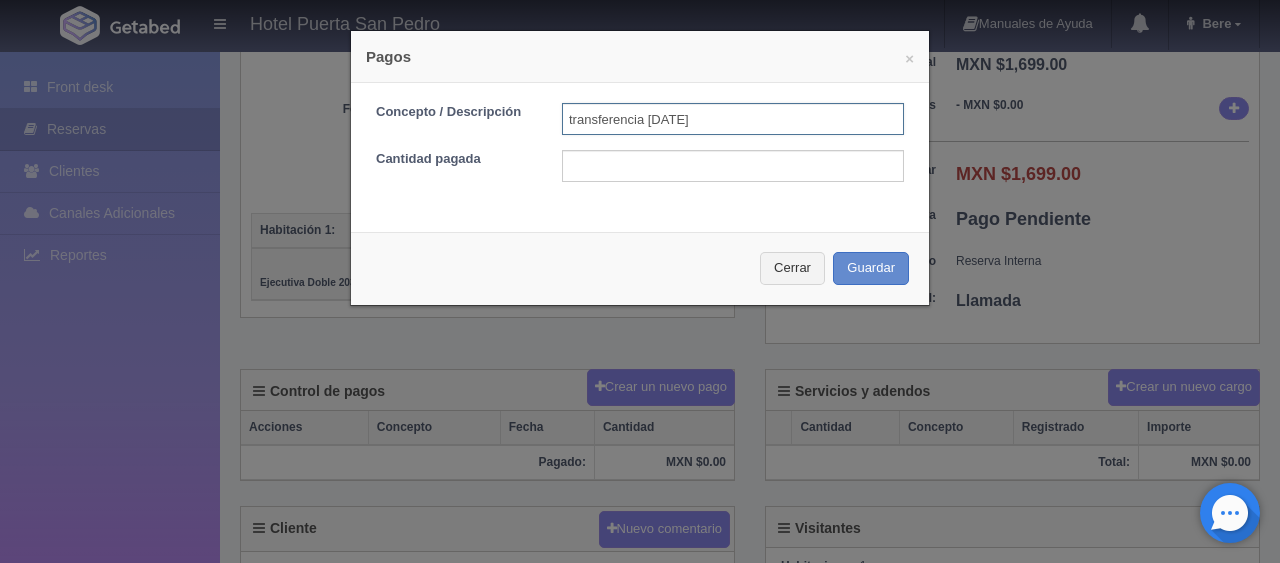 type on "transferencia [DATE]" 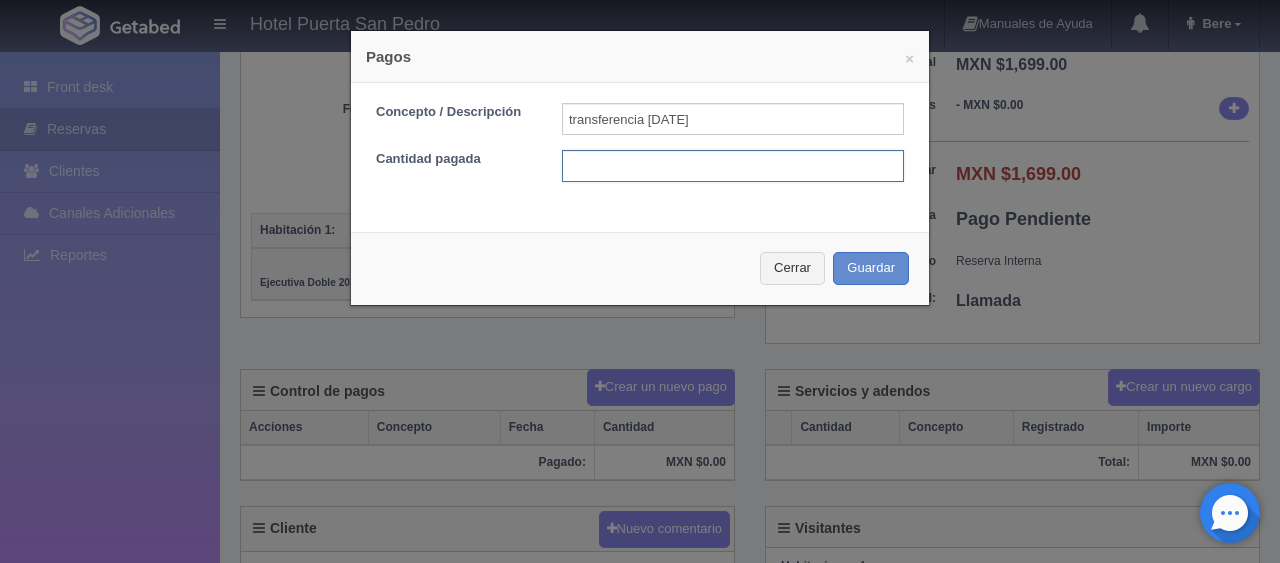 click at bounding box center (733, 166) 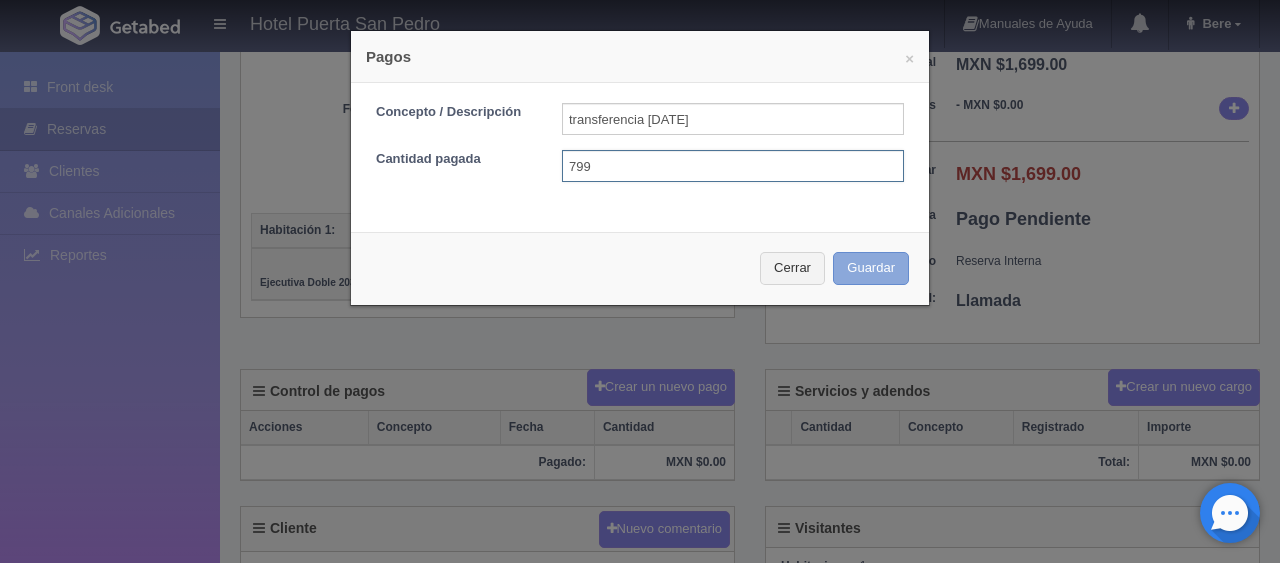 type on "799" 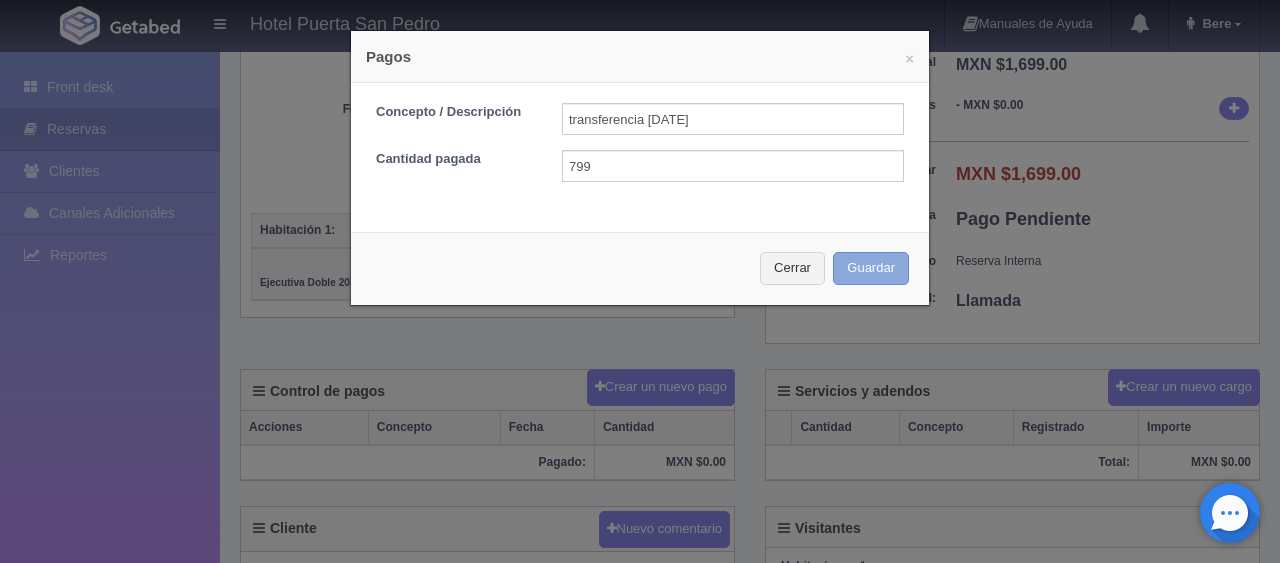 click on "Guardar" at bounding box center (871, 268) 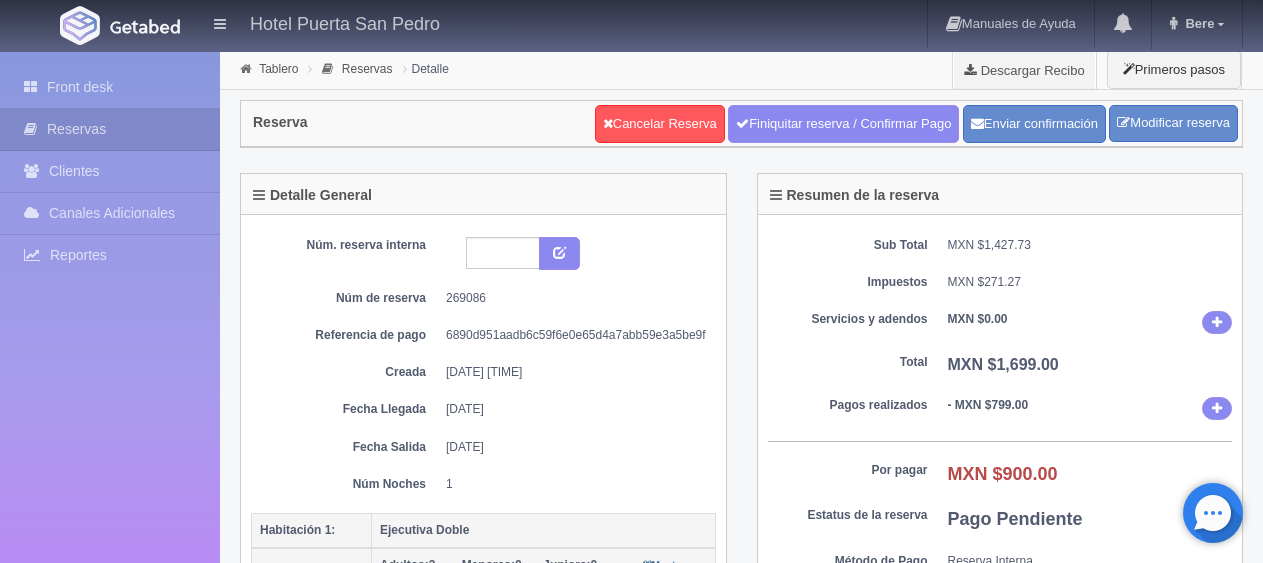 scroll, scrollTop: 300, scrollLeft: 0, axis: vertical 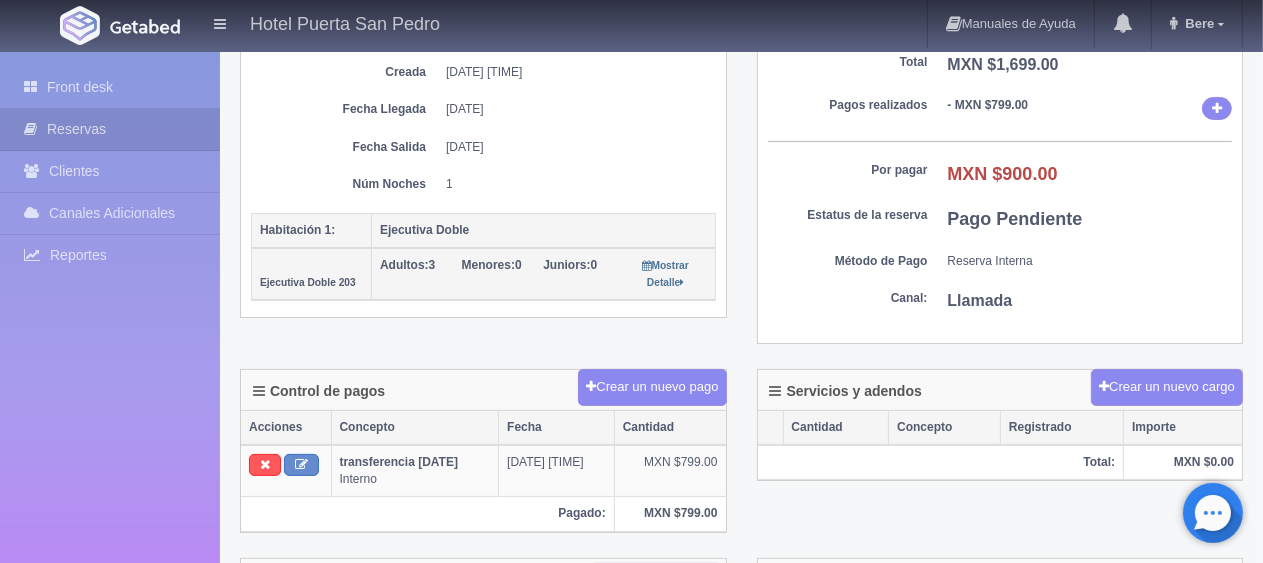 click on "Front desk" at bounding box center (110, 87) 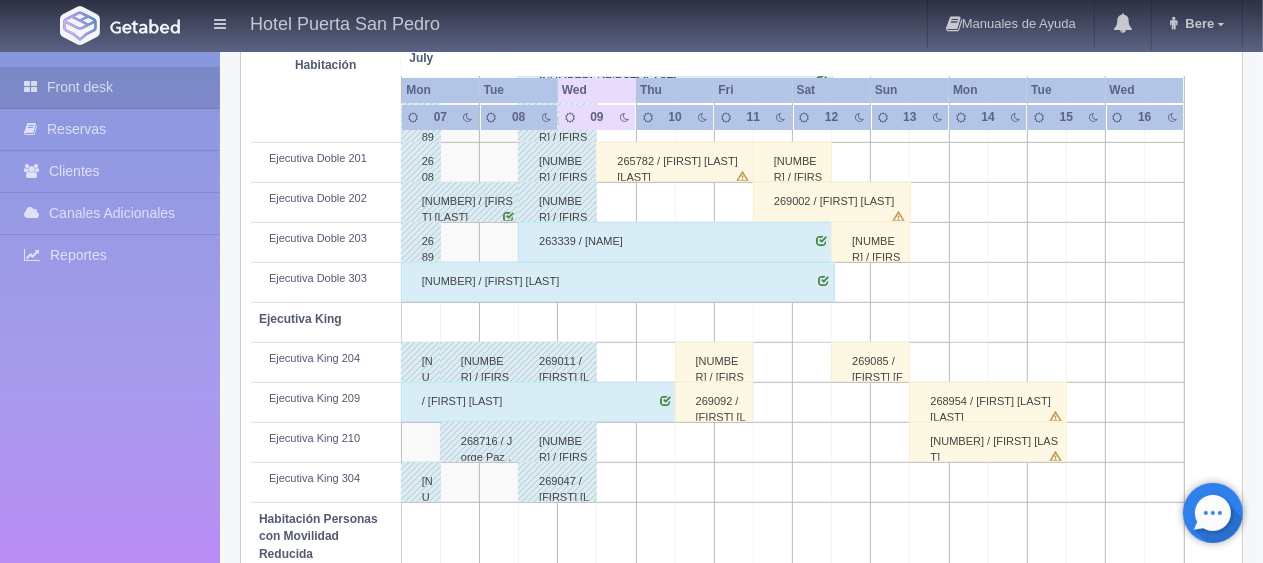 scroll, scrollTop: 700, scrollLeft: 0, axis: vertical 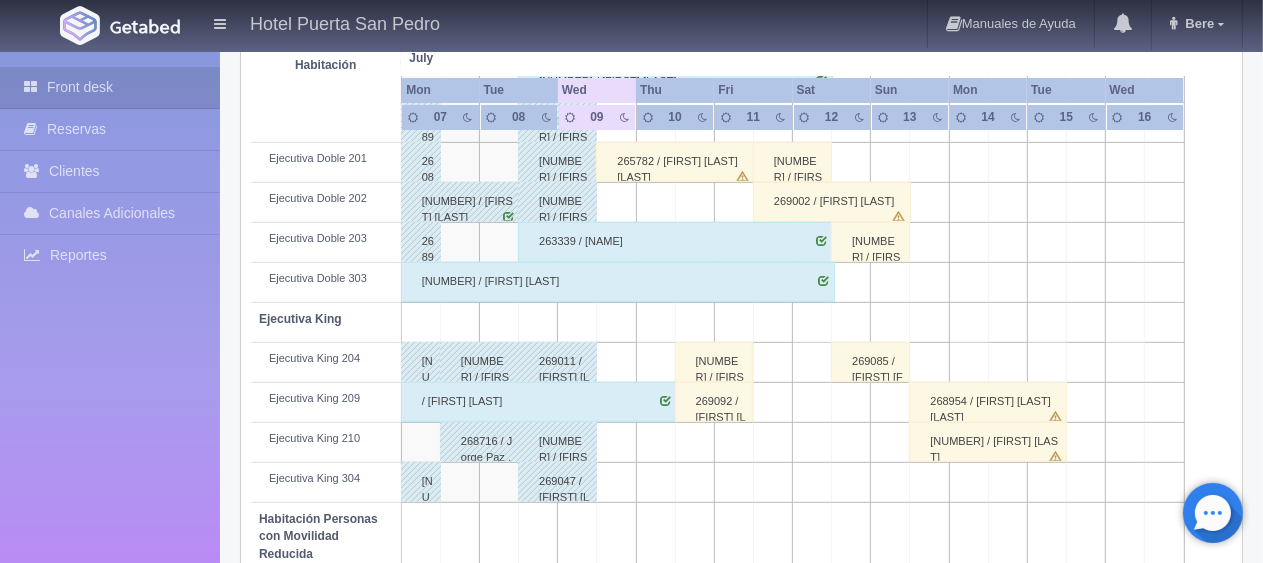 click on "269085 / [FIRST] [FIRST] [LAST] [LAST]" at bounding box center [870, 362] 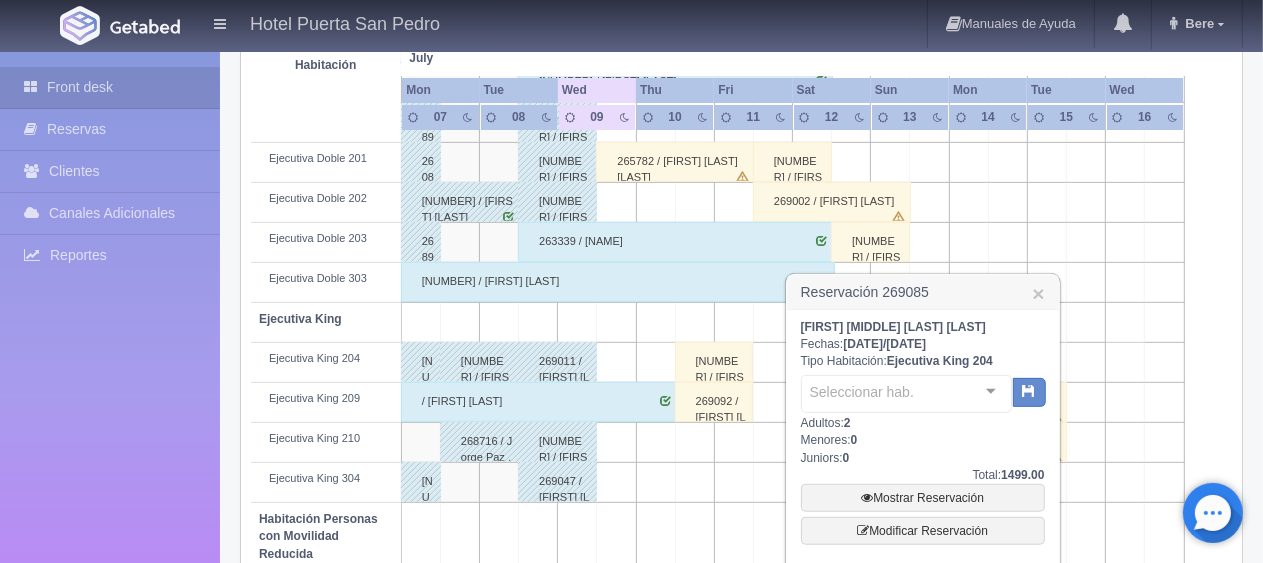 scroll, scrollTop: 800, scrollLeft: 0, axis: vertical 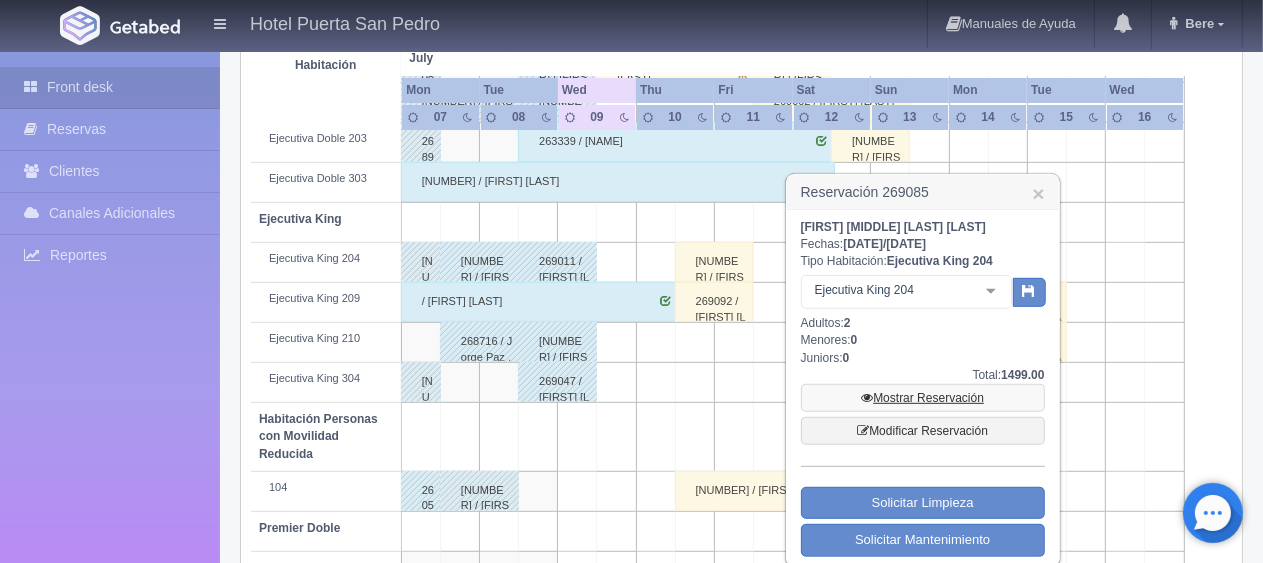 click on "Mostrar Reservación" at bounding box center (923, 398) 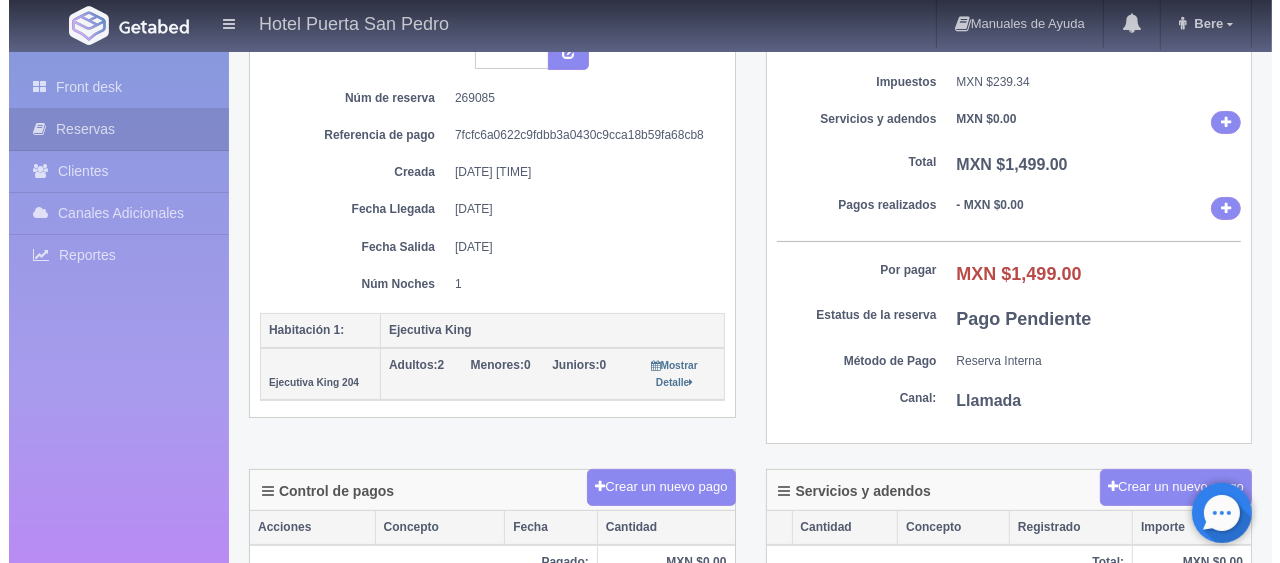 scroll, scrollTop: 200, scrollLeft: 0, axis: vertical 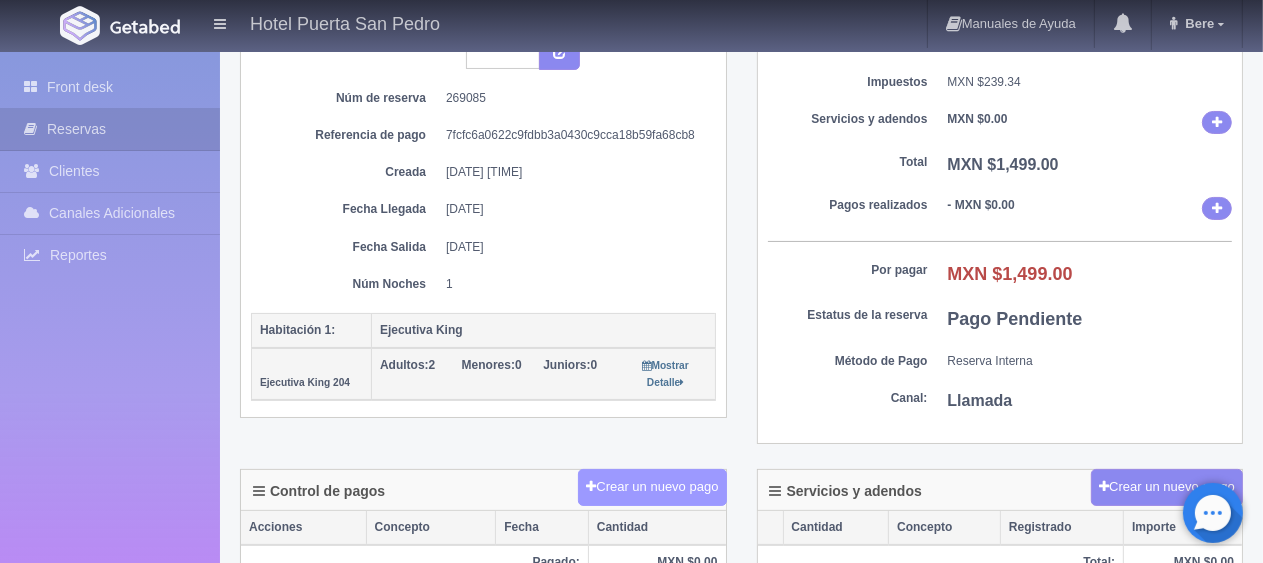 click on "Crear un nuevo pago" at bounding box center [652, 487] 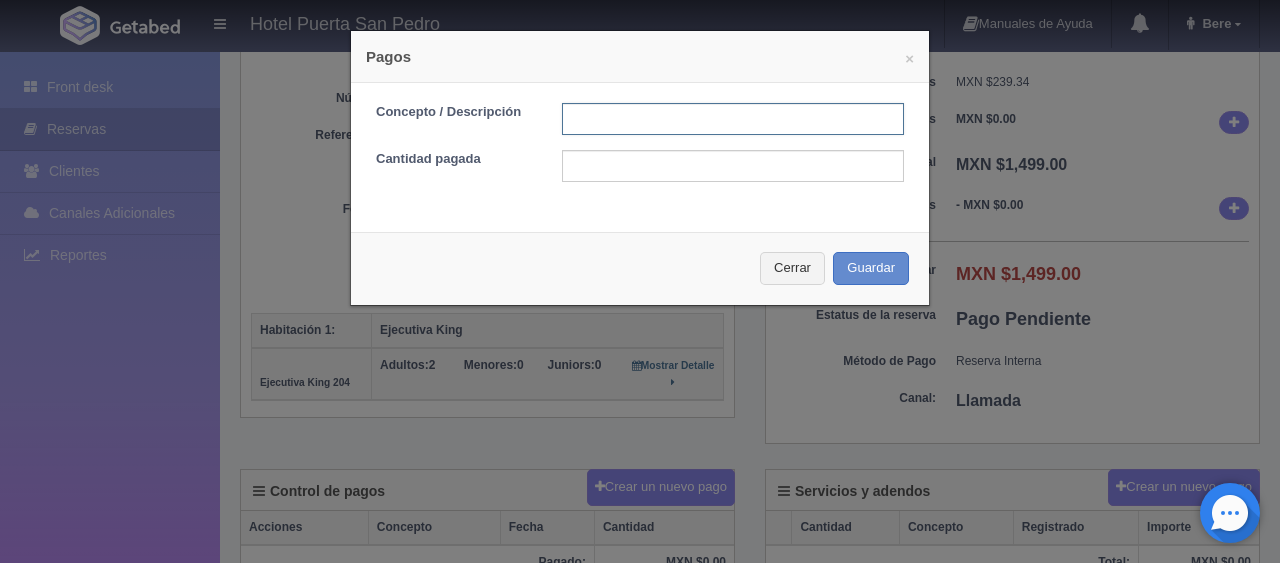 click at bounding box center [733, 119] 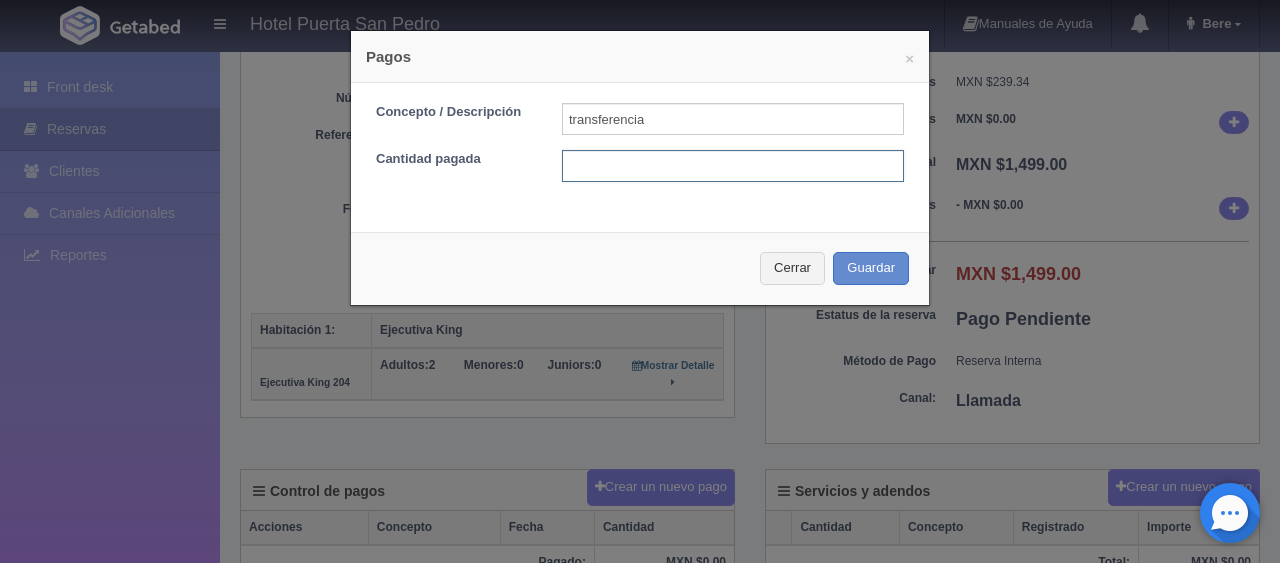 click at bounding box center (733, 166) 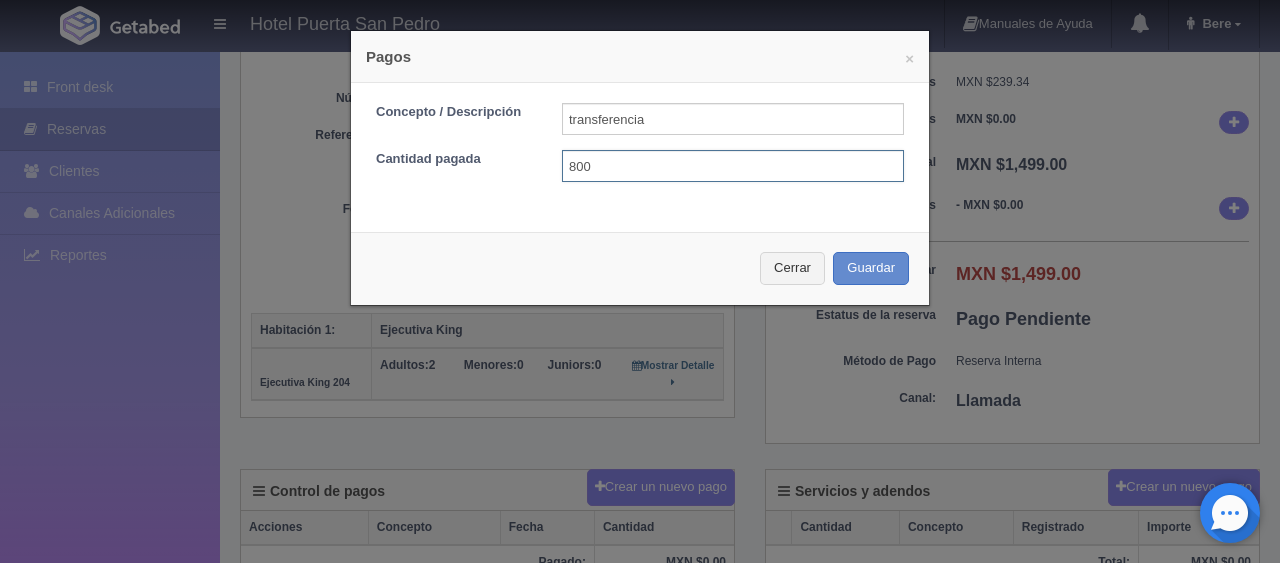 type on "800" 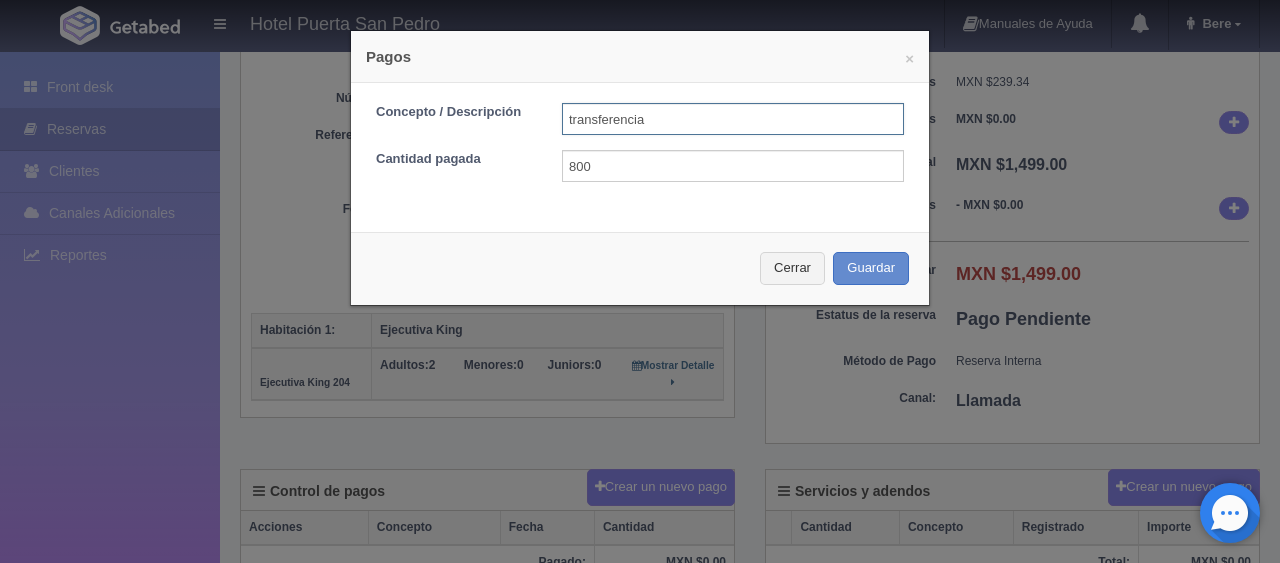 click on "transferencia" at bounding box center (733, 119) 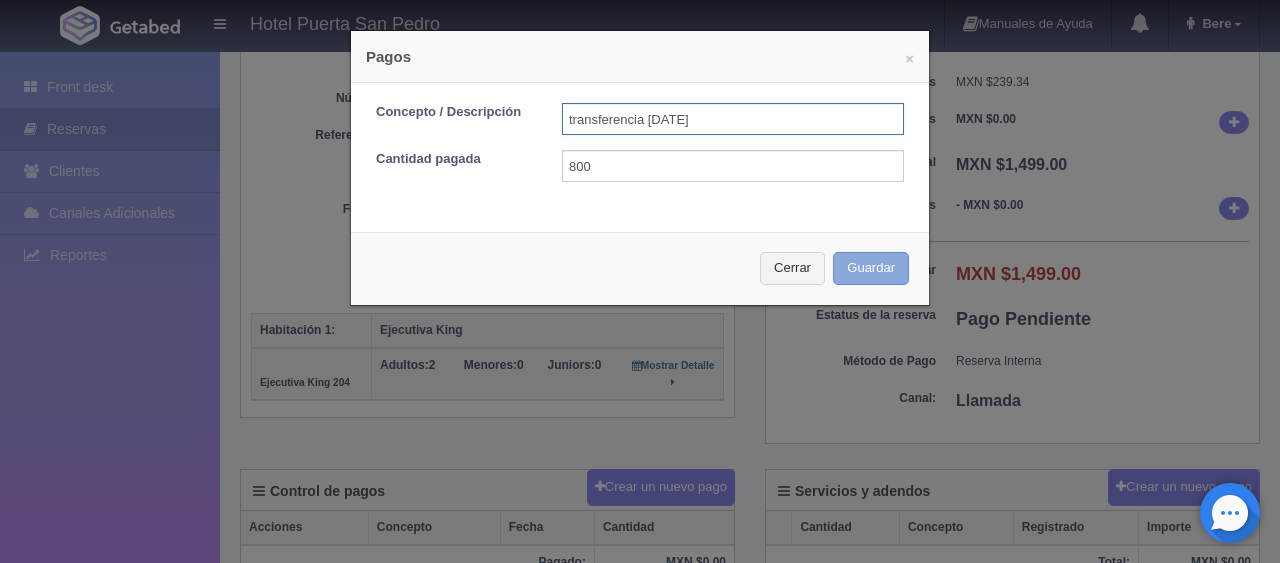 type on "transferencia [DATE]" 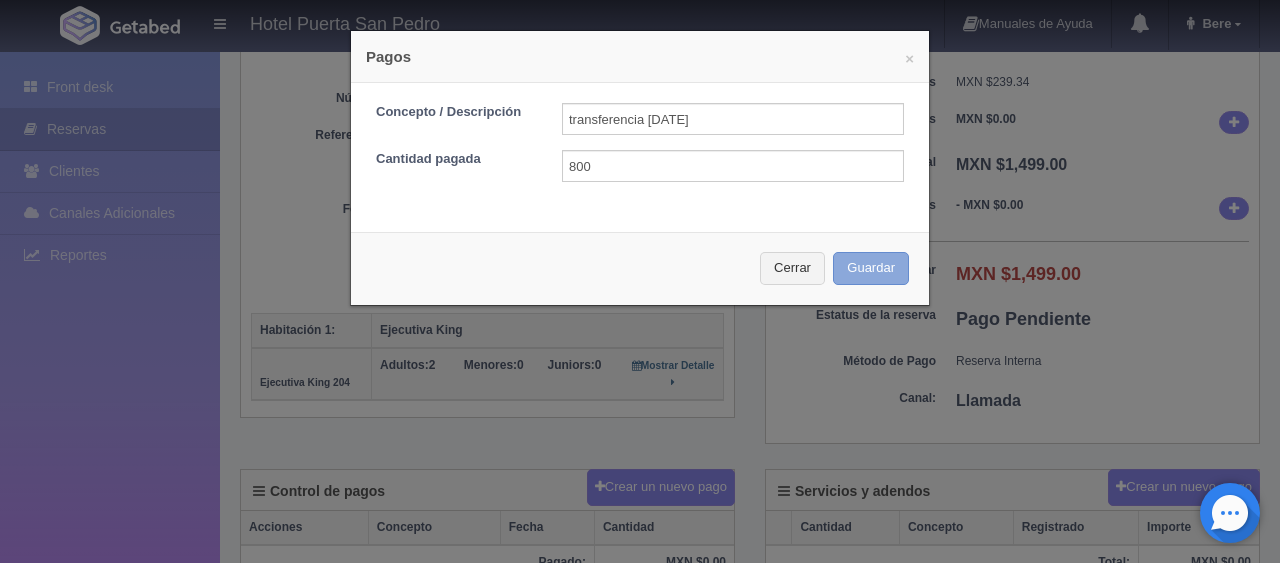 click on "Guardar" at bounding box center (871, 268) 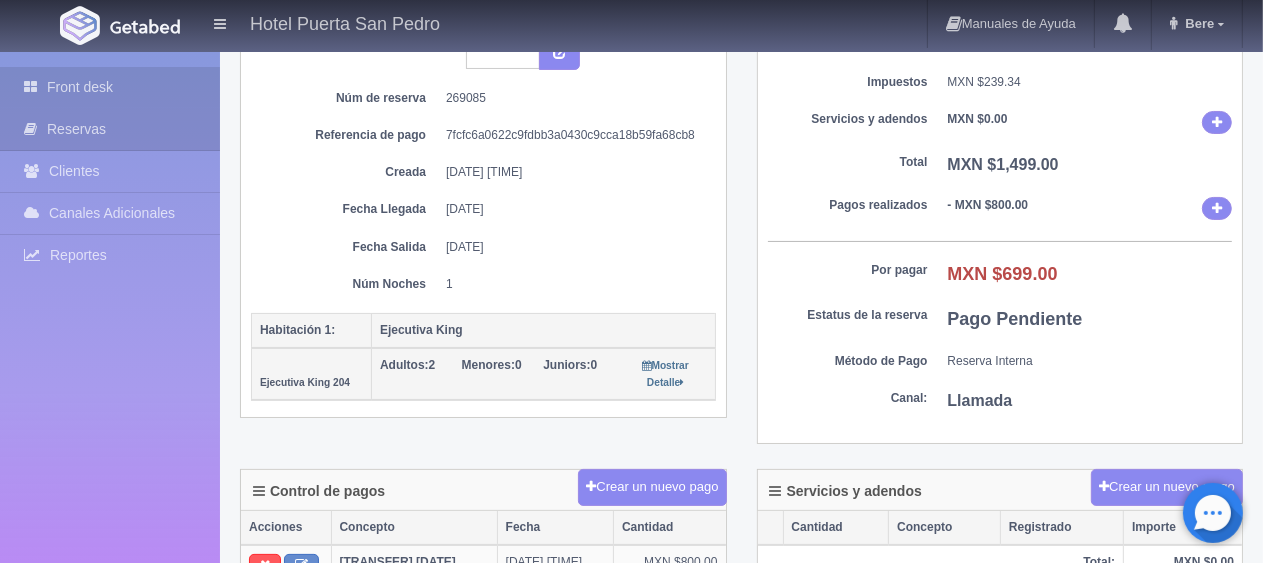 scroll, scrollTop: 200, scrollLeft: 0, axis: vertical 